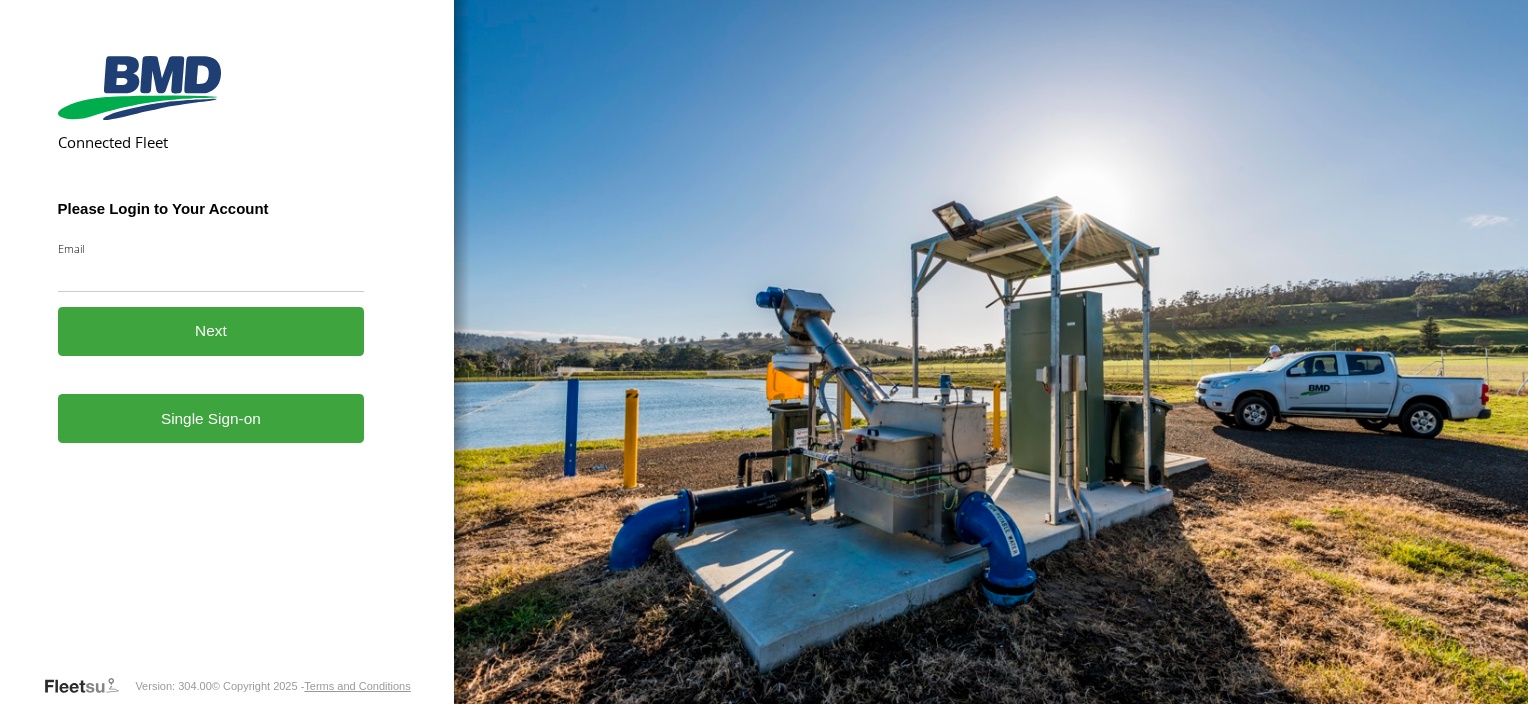 scroll, scrollTop: 0, scrollLeft: 0, axis: both 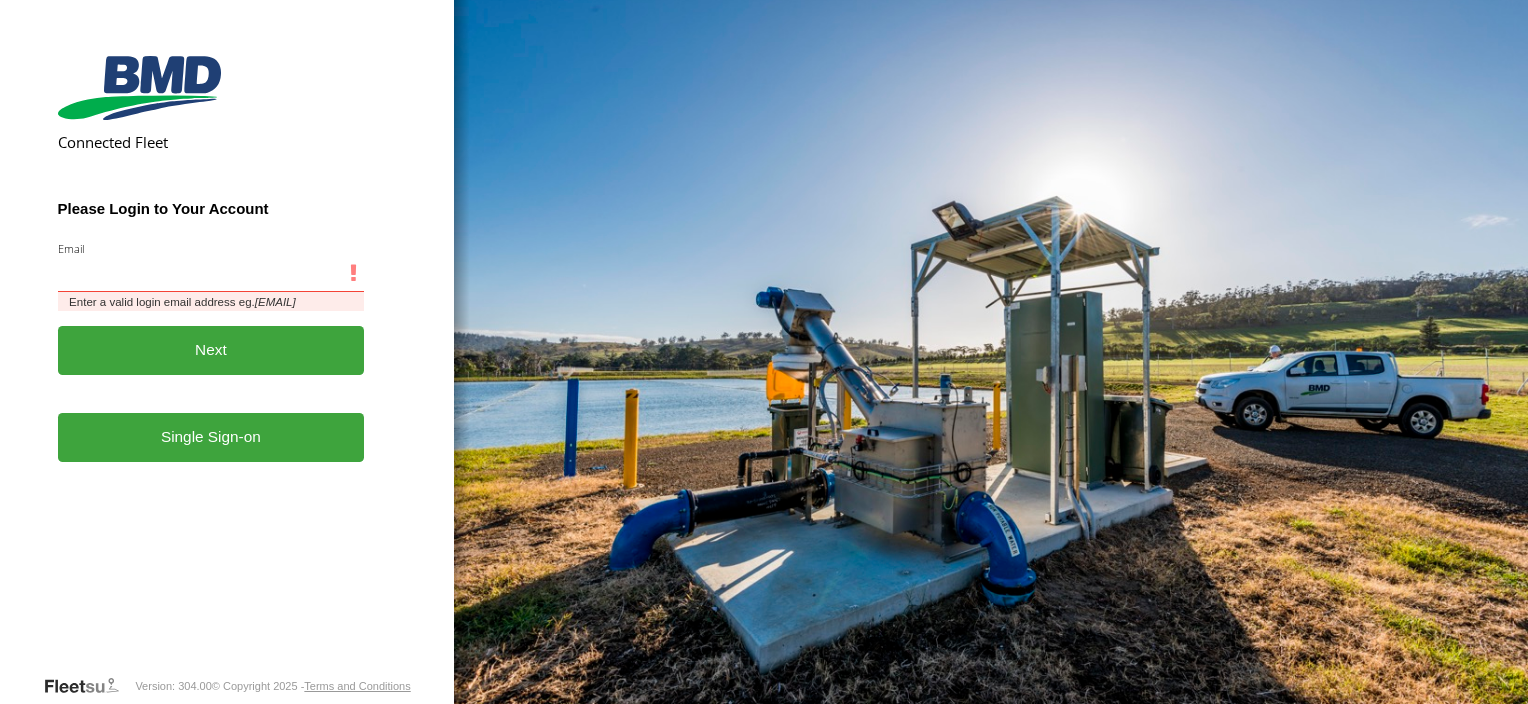 click on "Email" at bounding box center [211, 274] 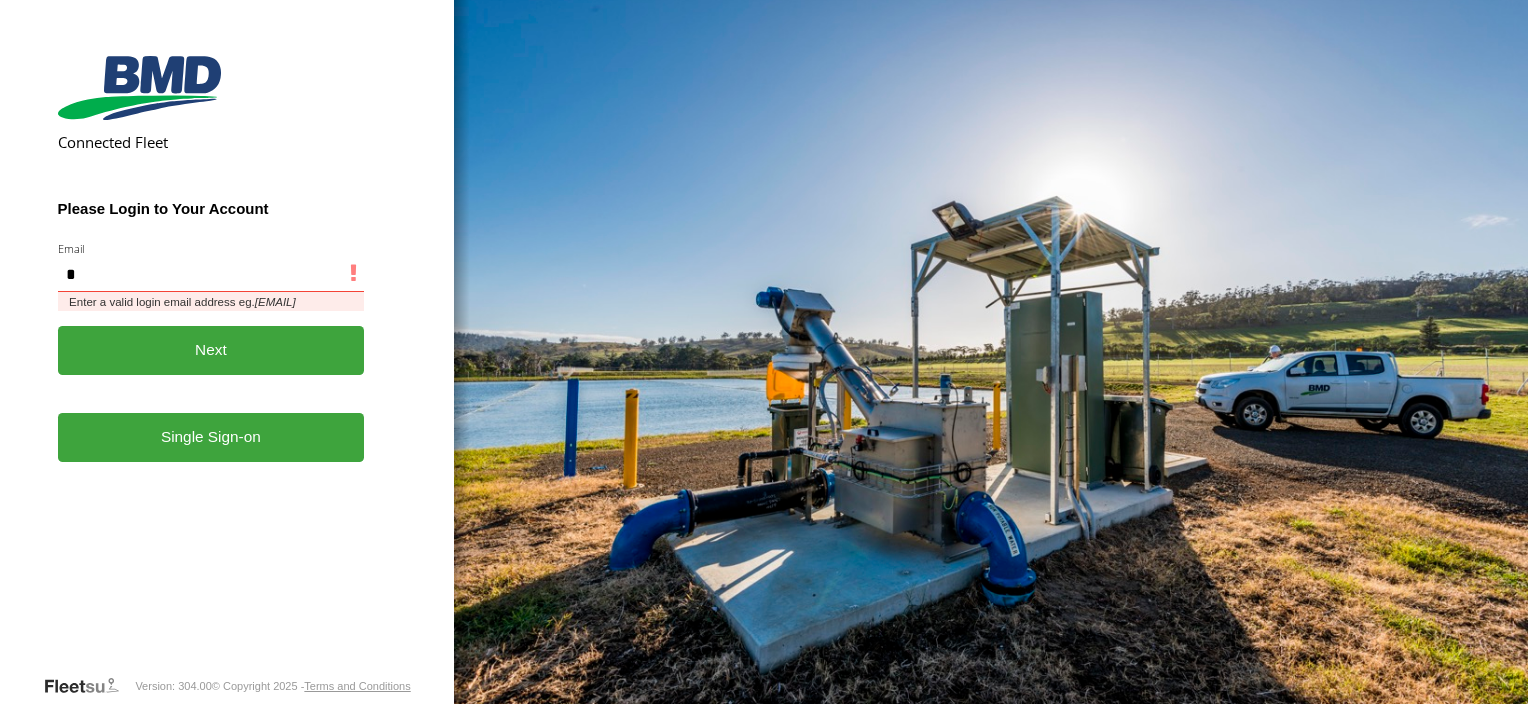 type on "**********" 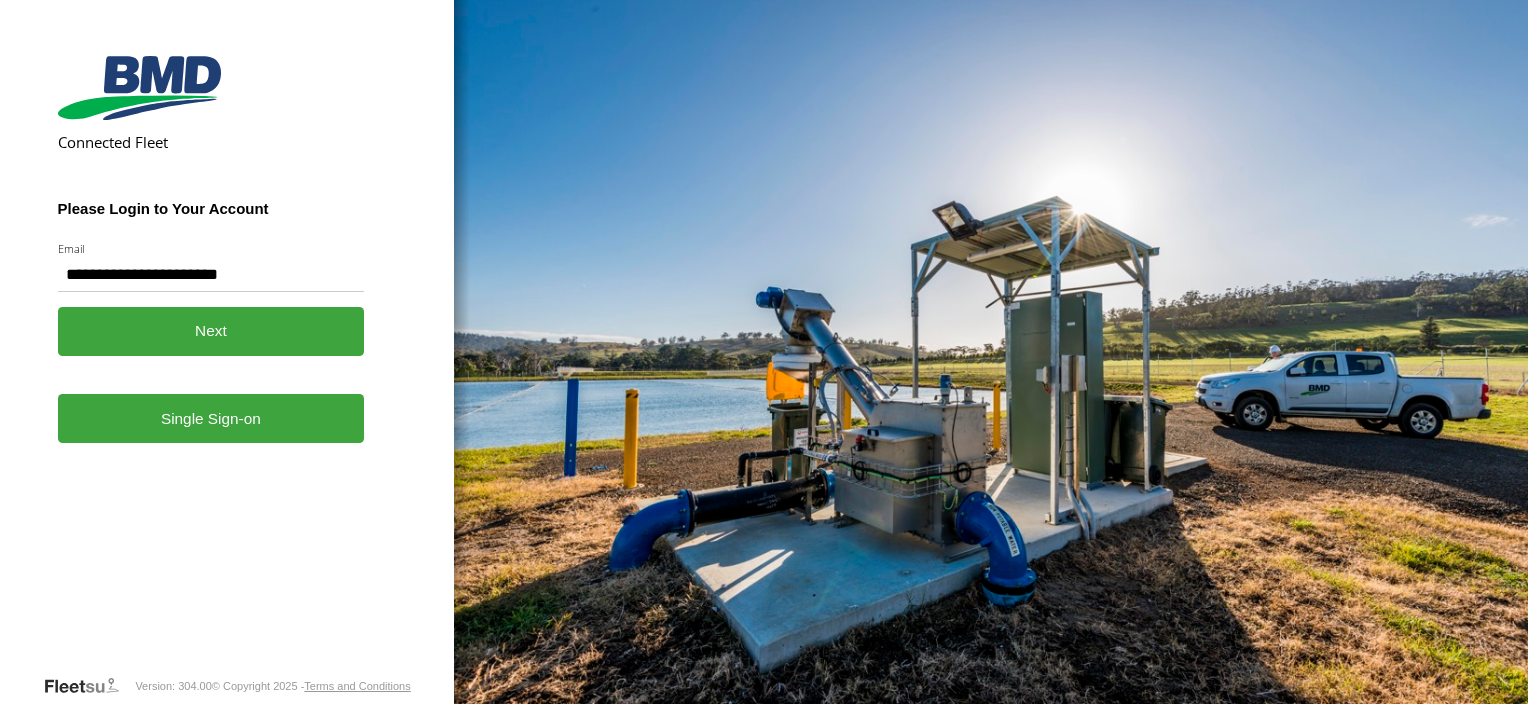 click on "Single Sign-on" at bounding box center [211, 418] 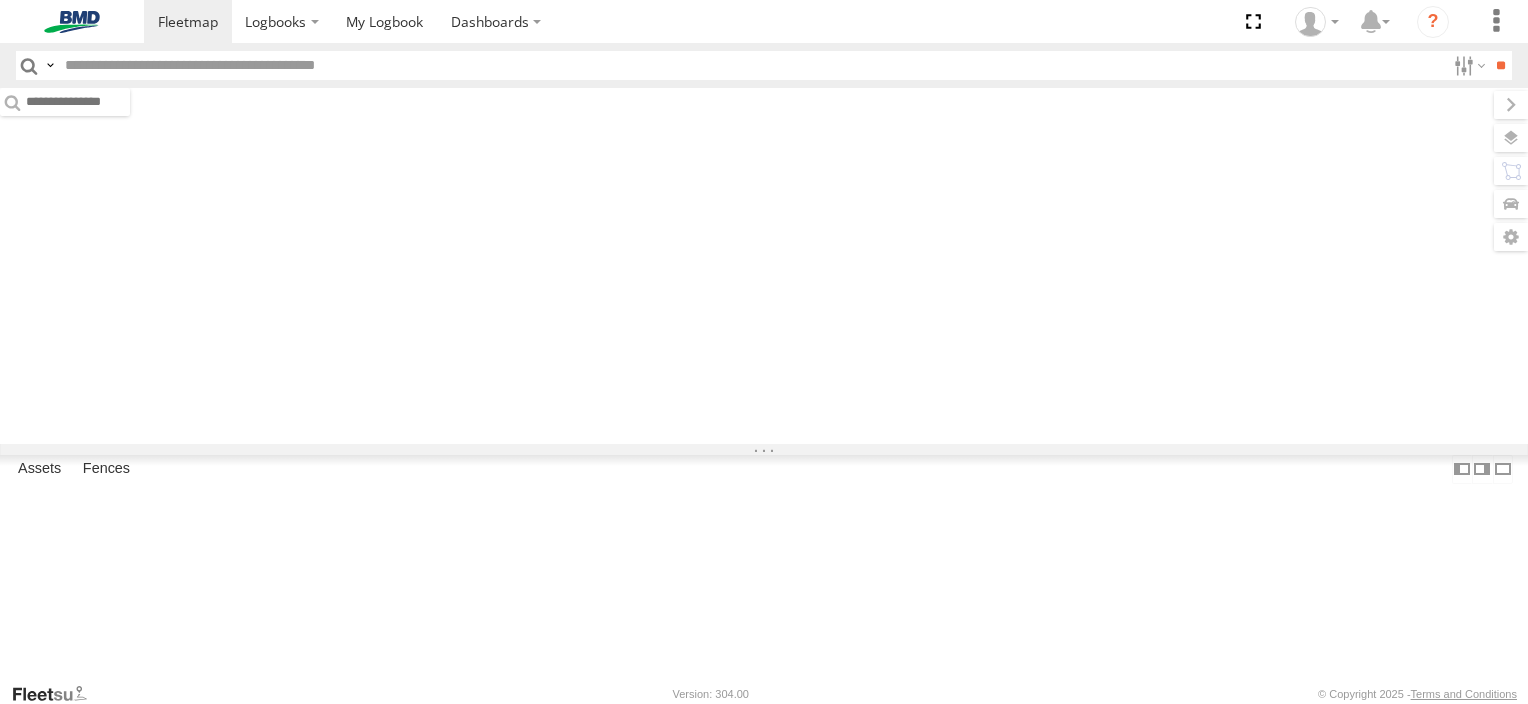 scroll, scrollTop: 0, scrollLeft: 0, axis: both 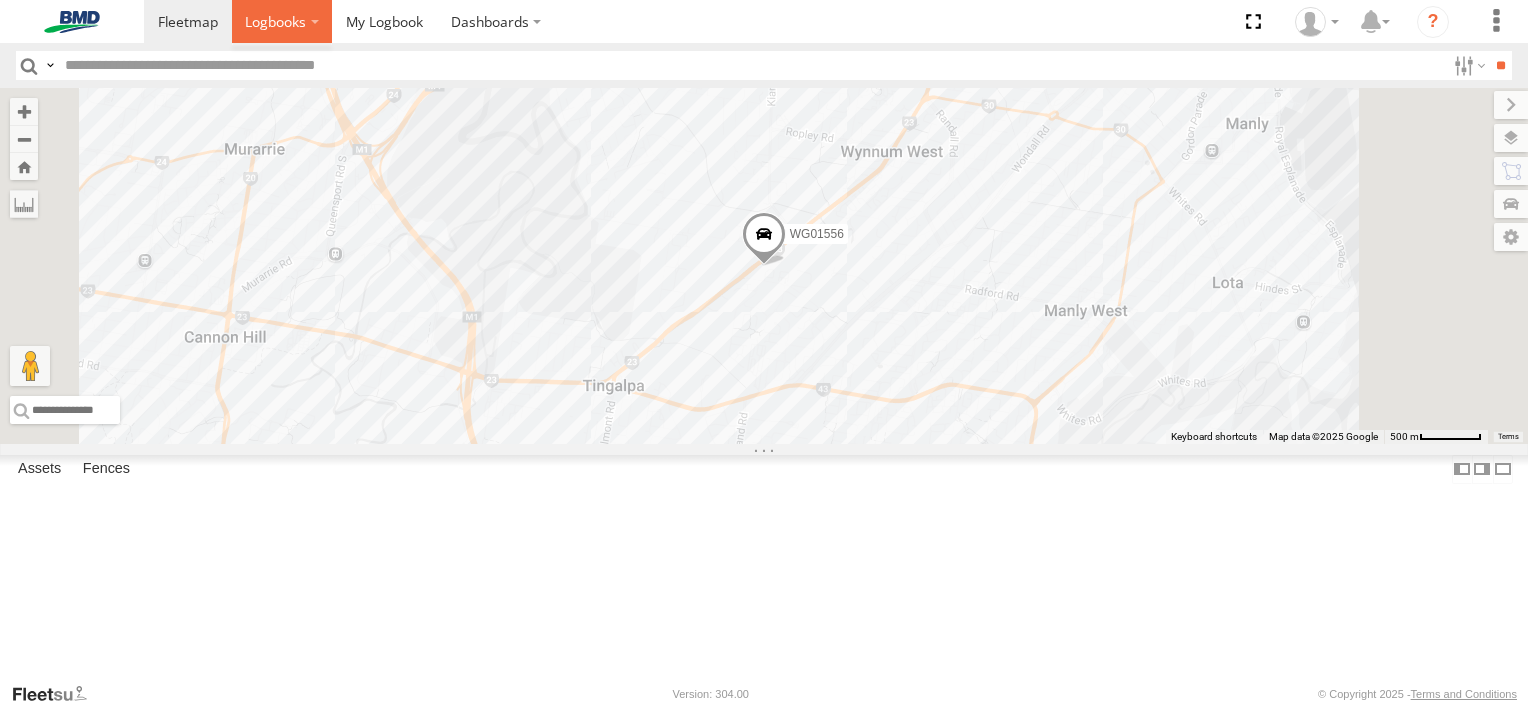 click at bounding box center (282, 21) 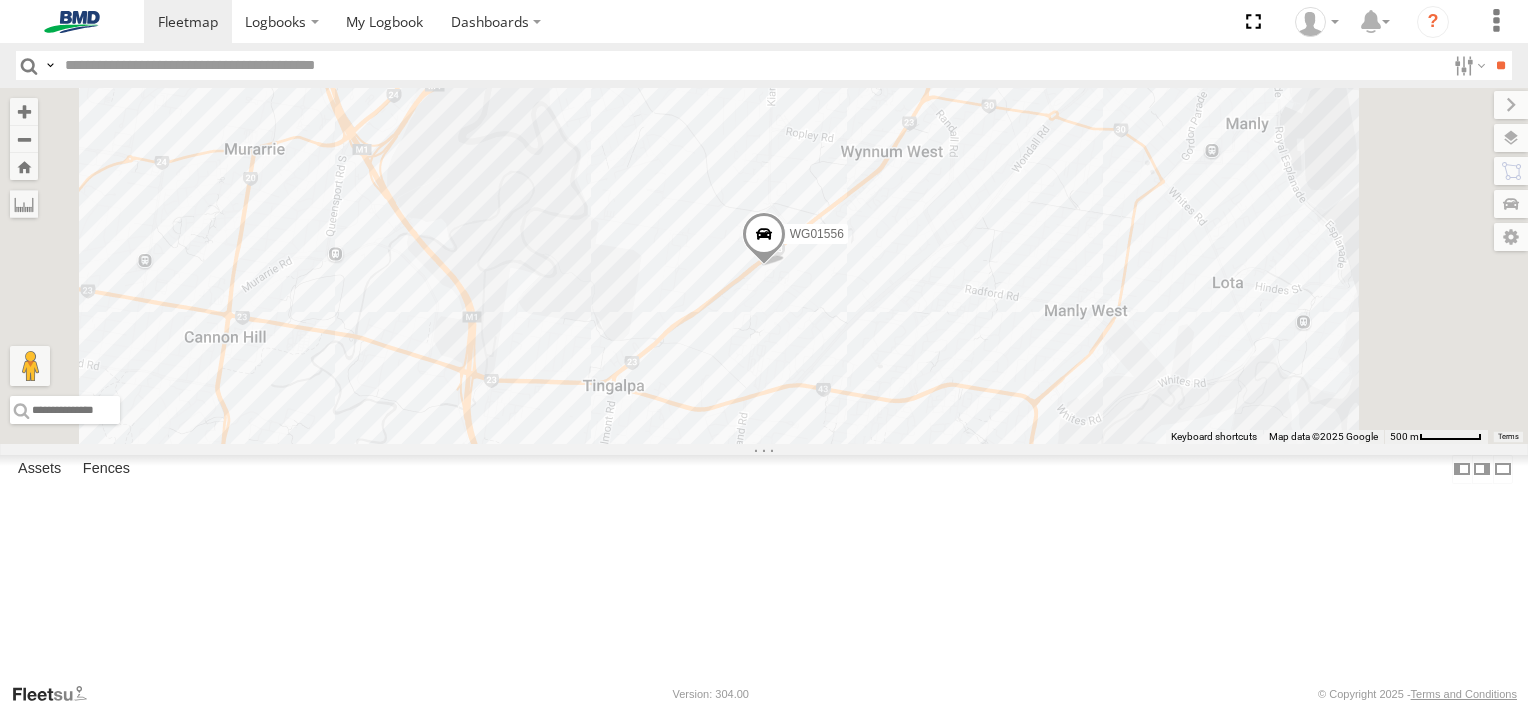 drag, startPoint x: 126, startPoint y: 128, endPoint x: 116, endPoint y: 194, distance: 66.75328 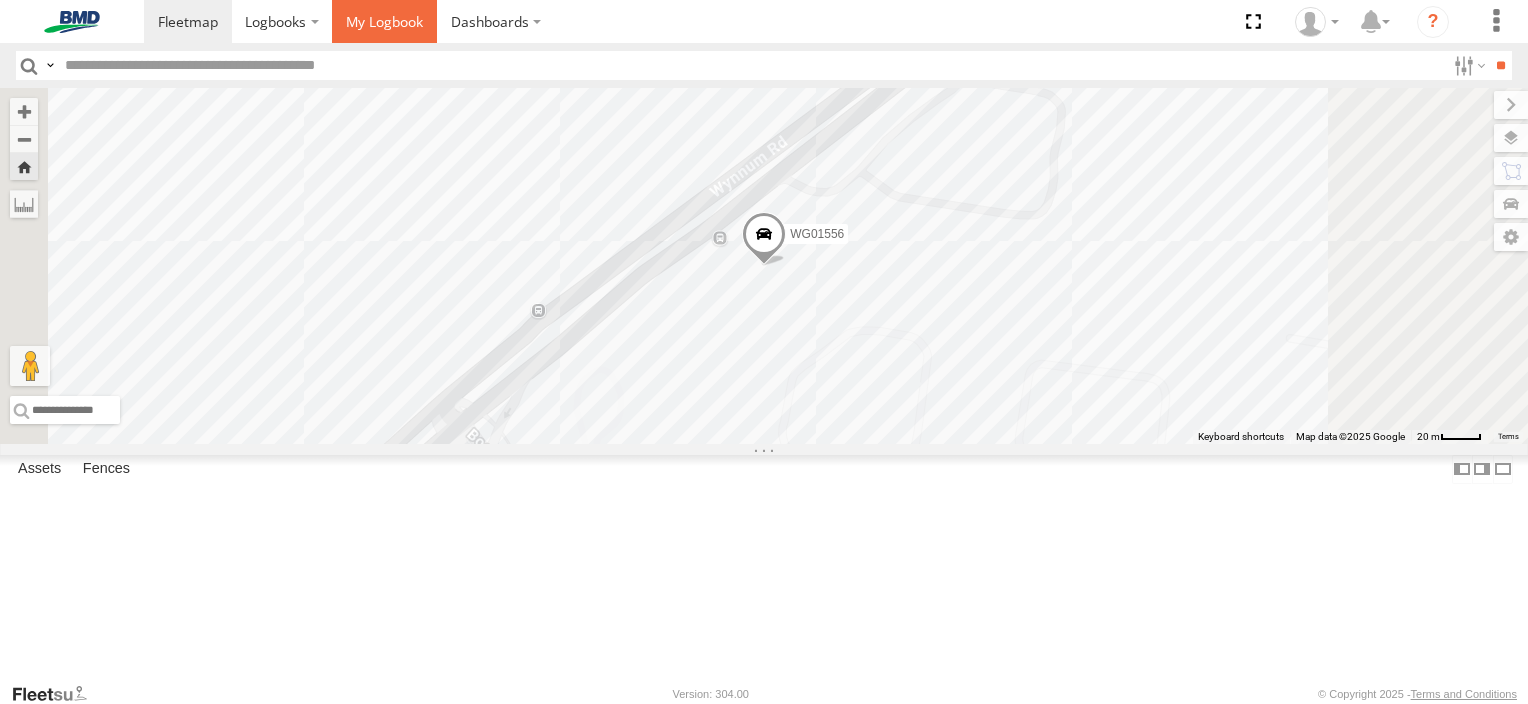 click at bounding box center (384, 21) 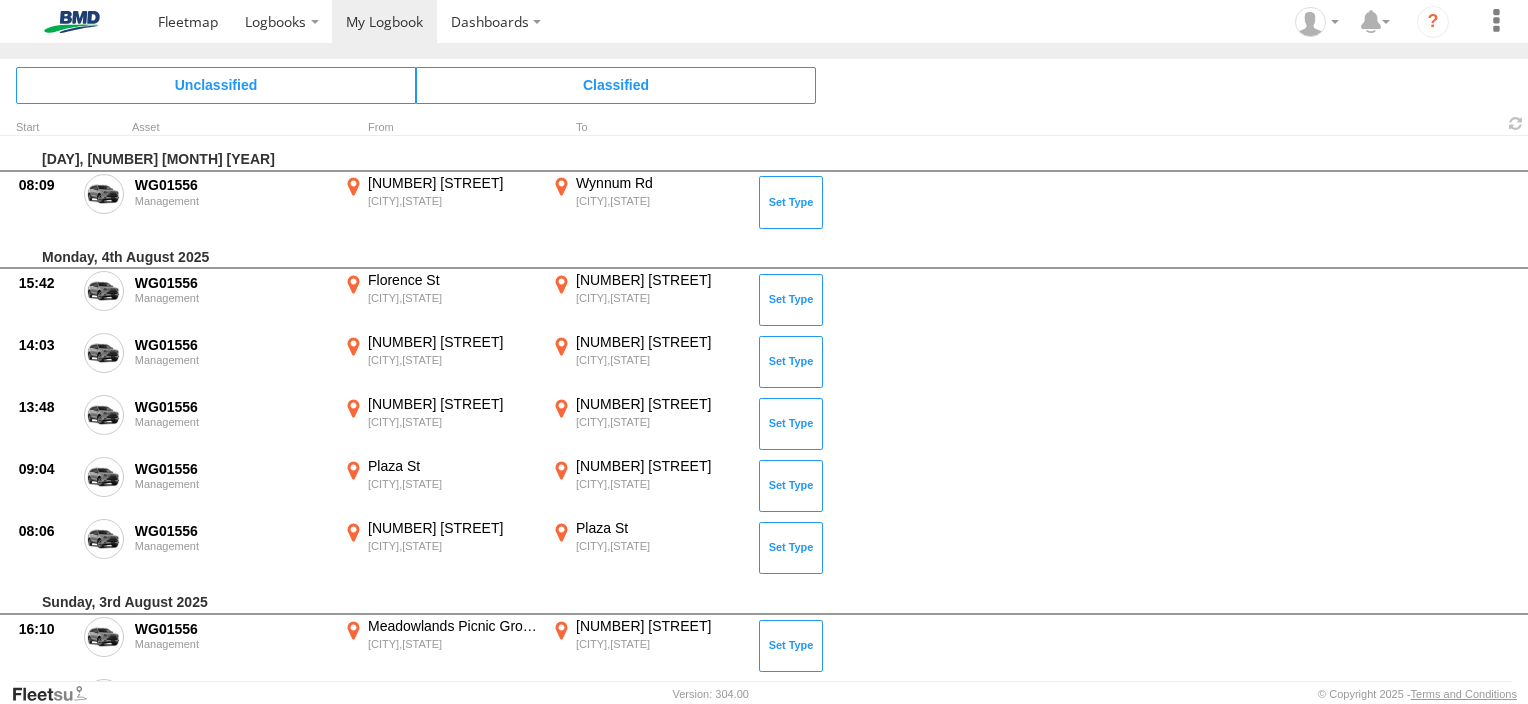 scroll, scrollTop: 0, scrollLeft: 0, axis: both 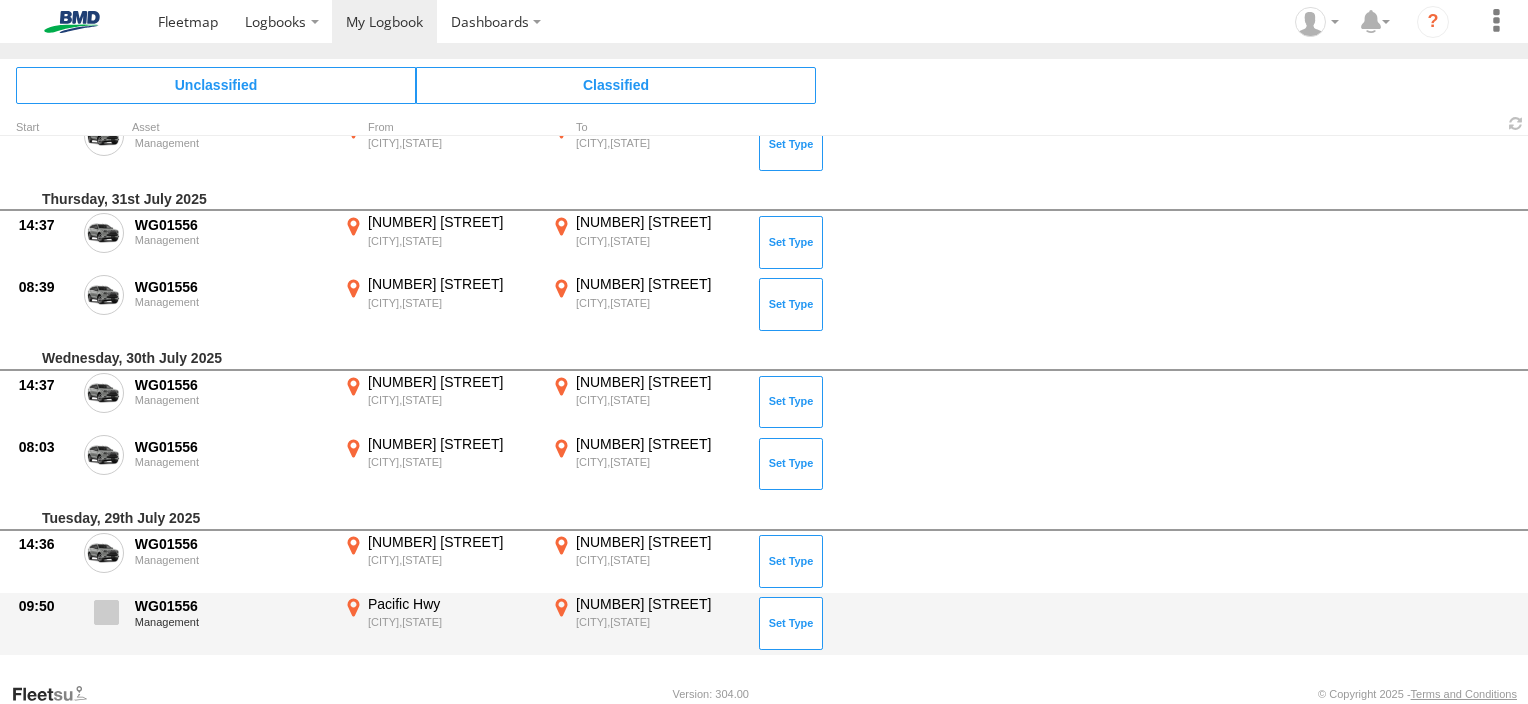 click at bounding box center [106, 612] 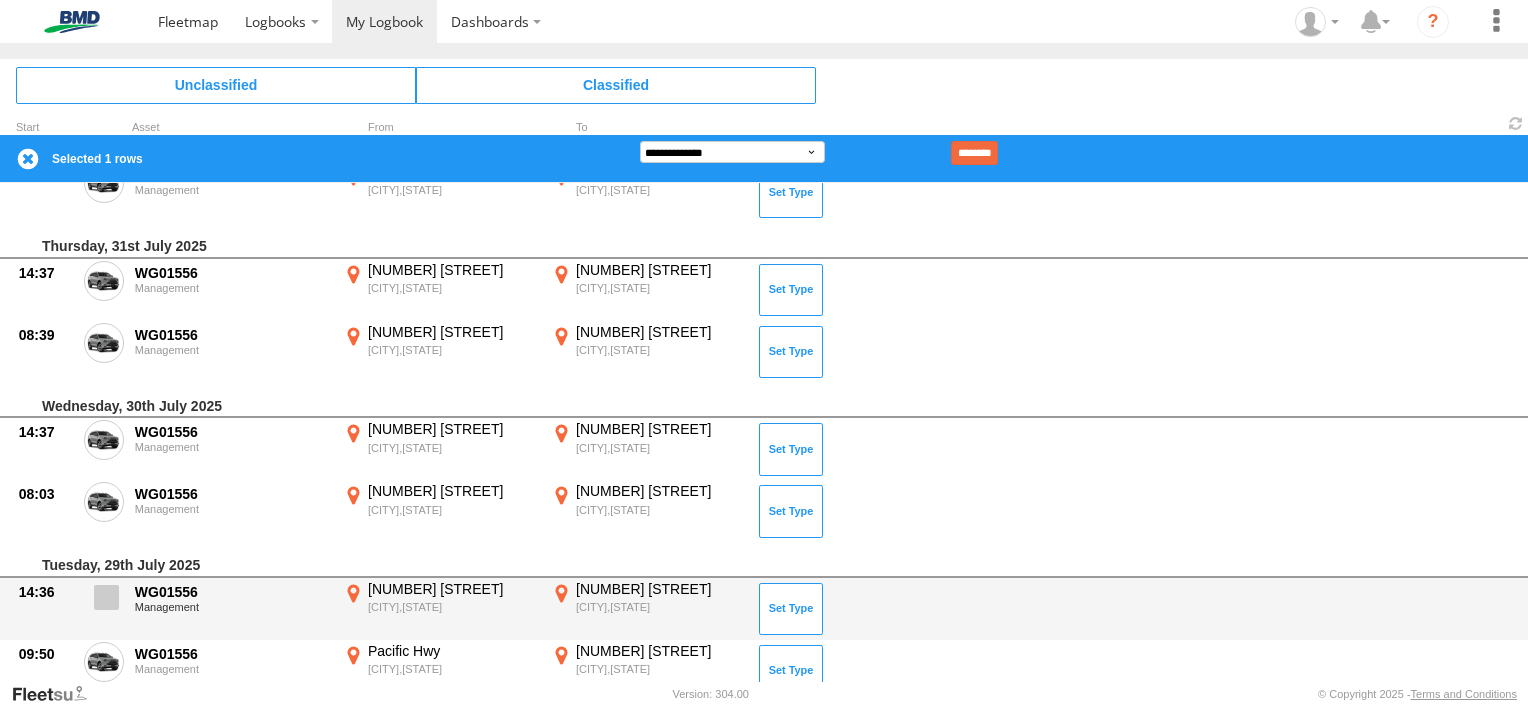 click at bounding box center [106, 597] 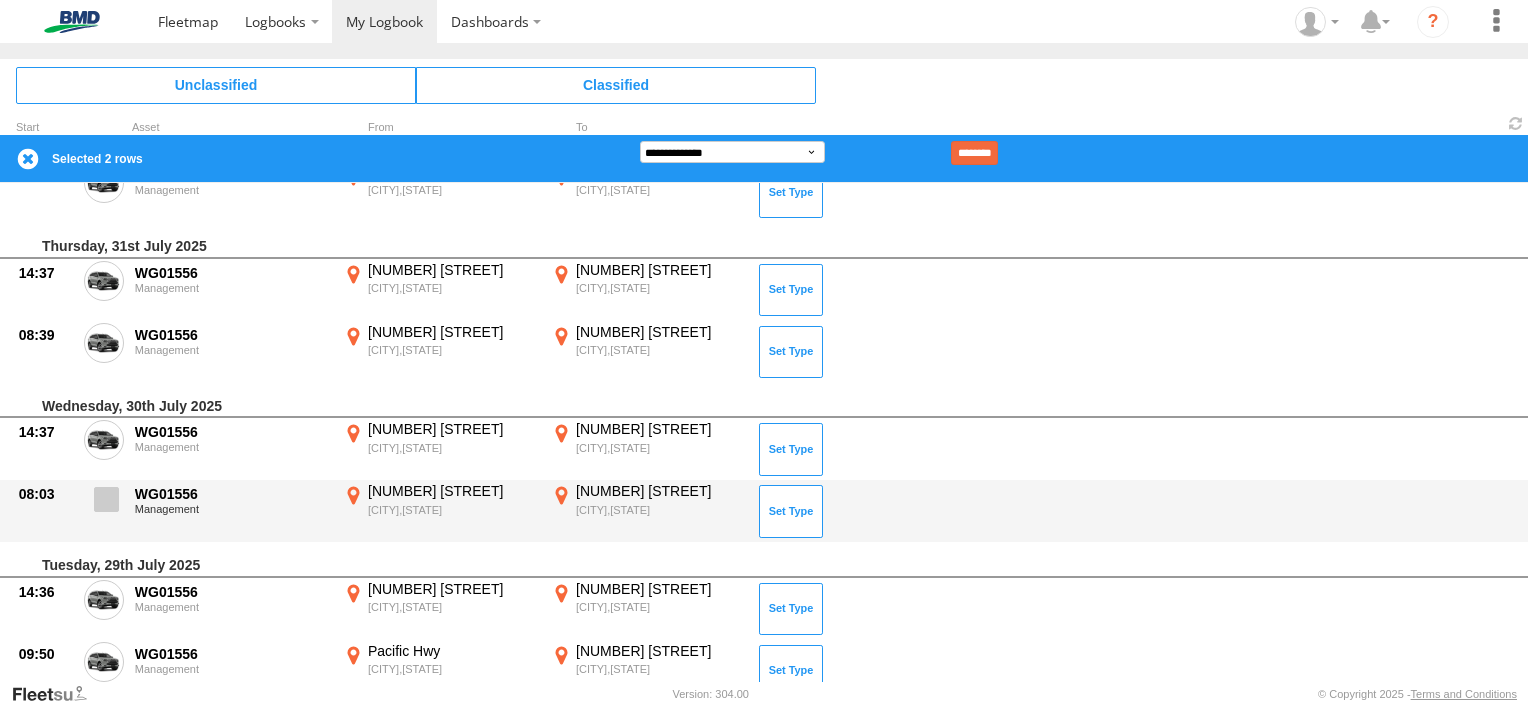 click at bounding box center (106, 499) 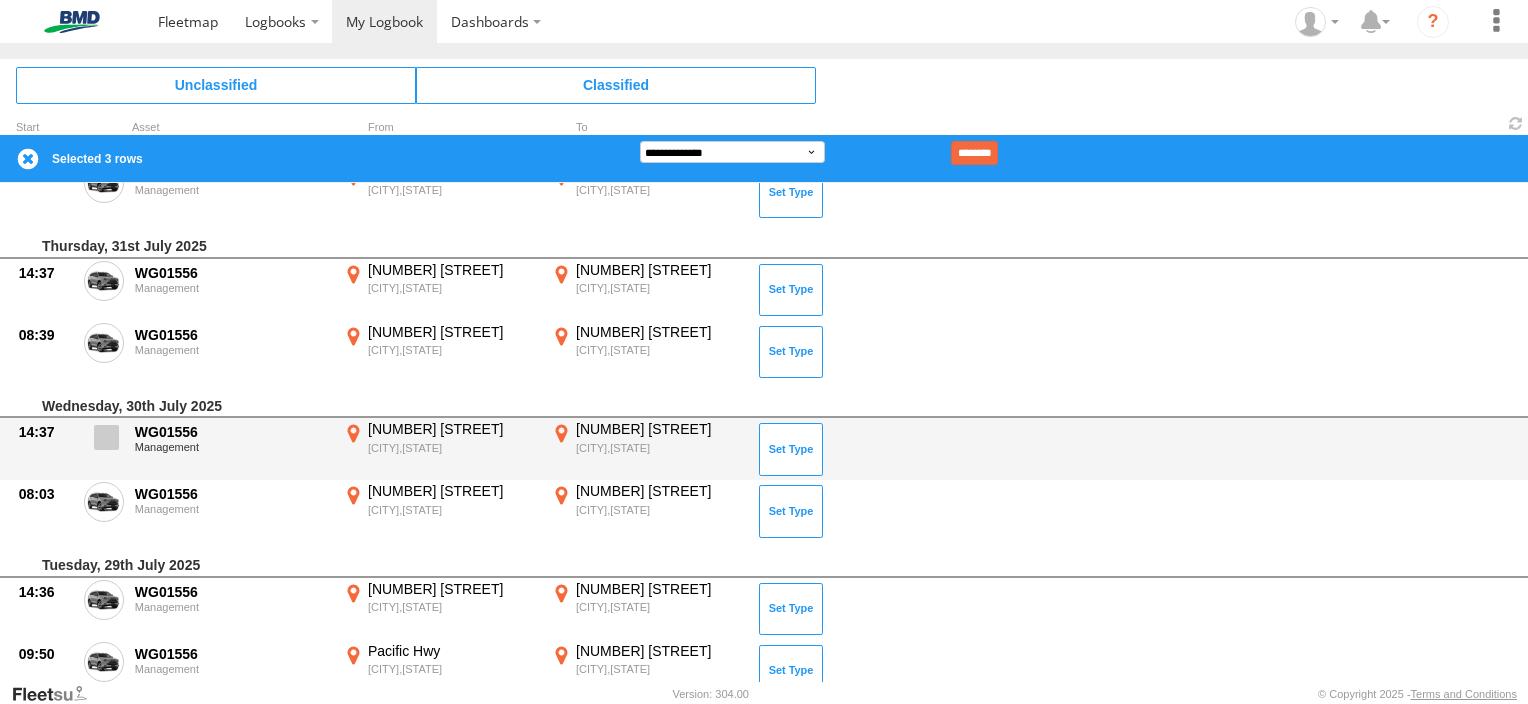click at bounding box center [106, 437] 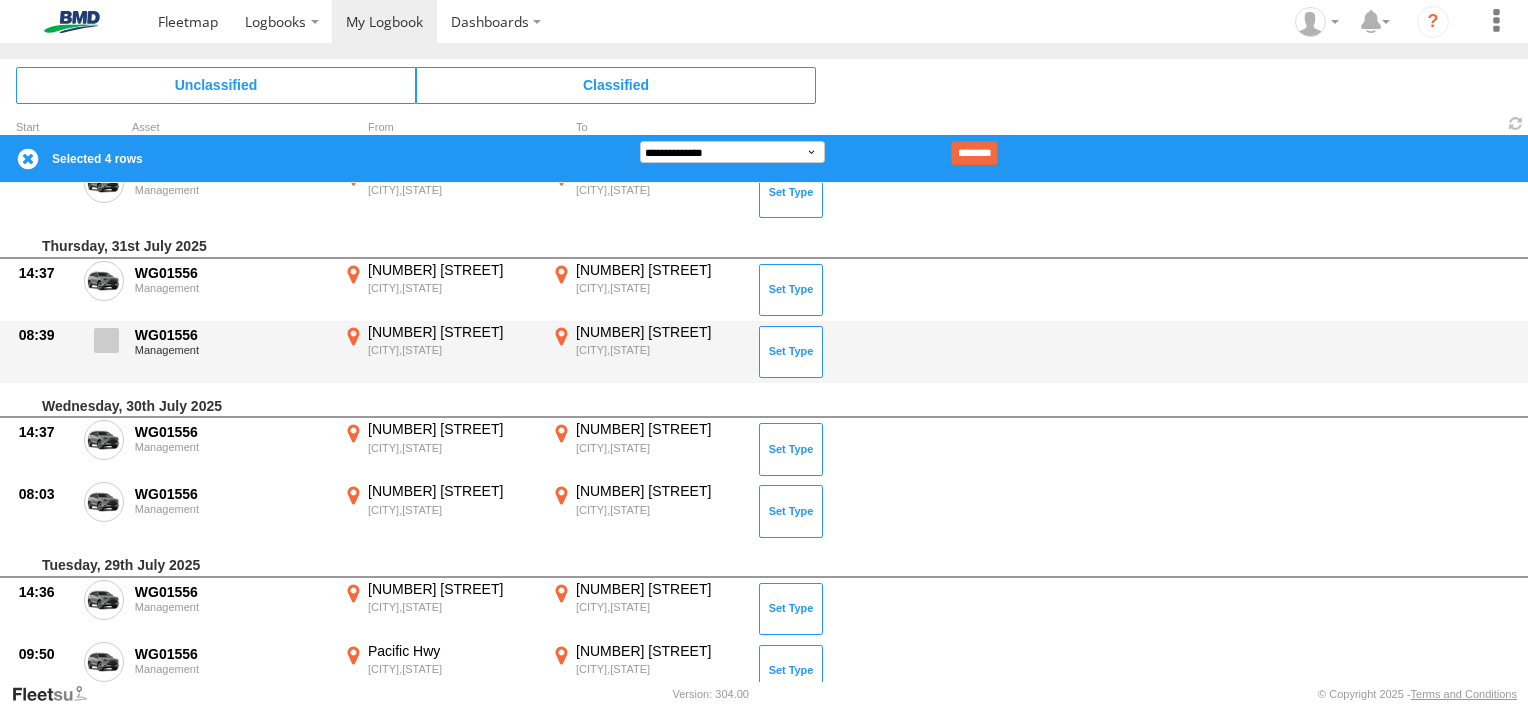 click at bounding box center [106, 340] 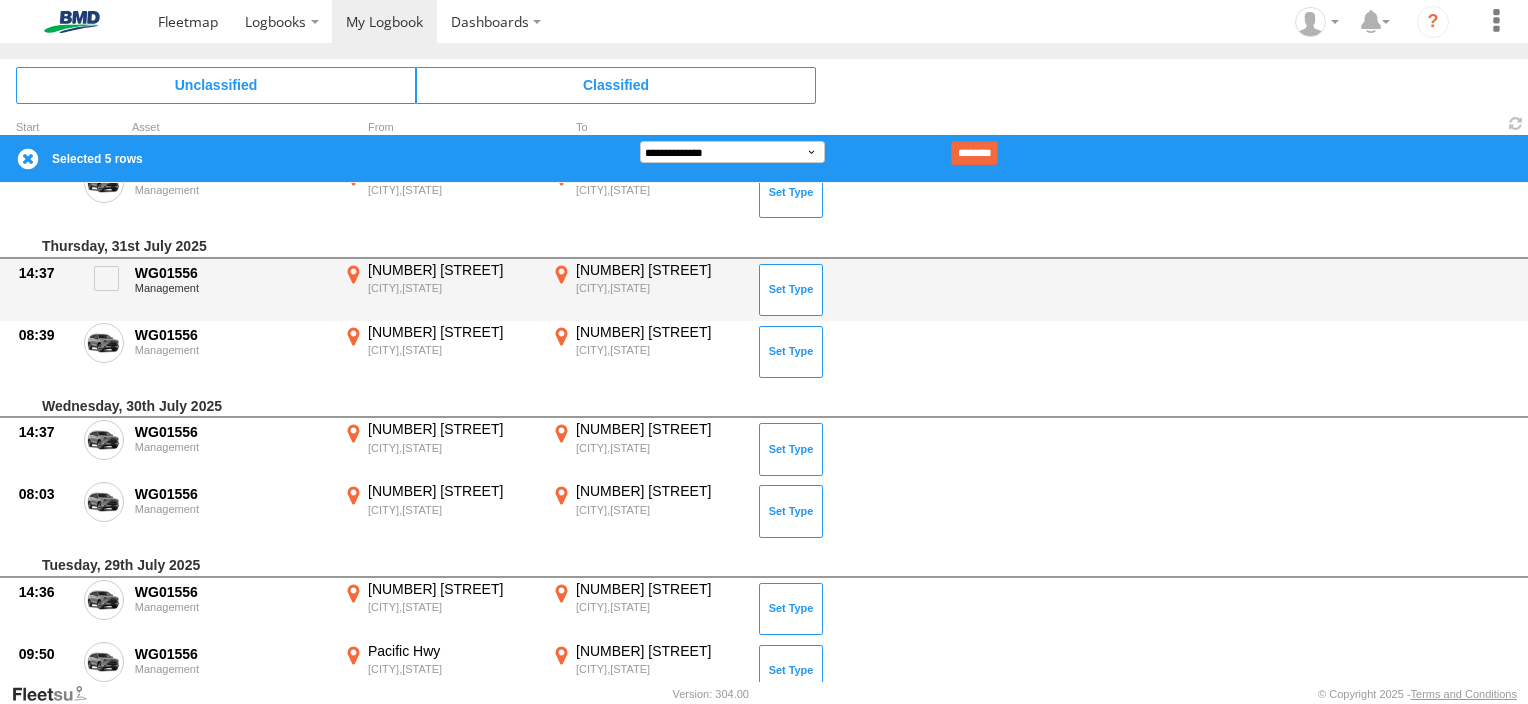drag, startPoint x: 110, startPoint y: 272, endPoint x: 200, endPoint y: 306, distance: 96.20811 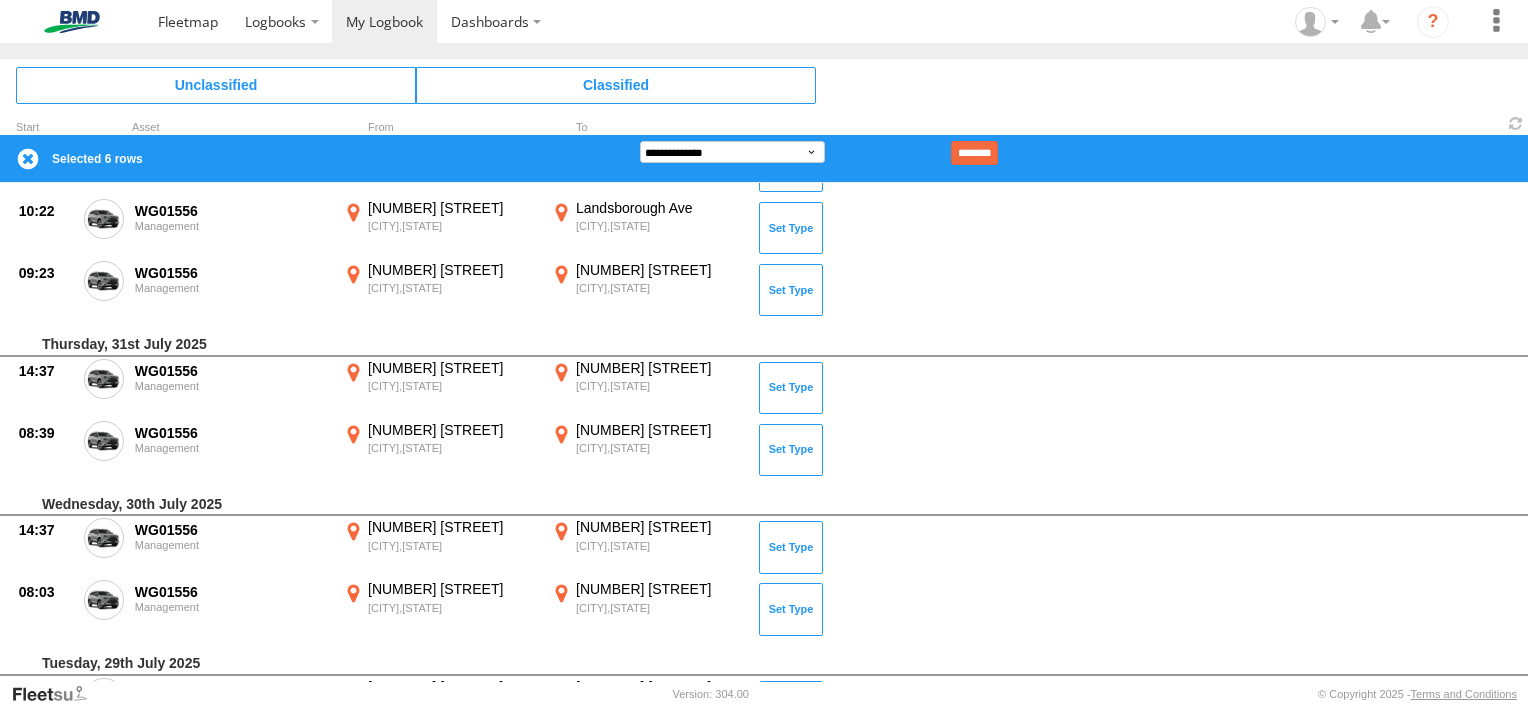 scroll, scrollTop: 954, scrollLeft: 0, axis: vertical 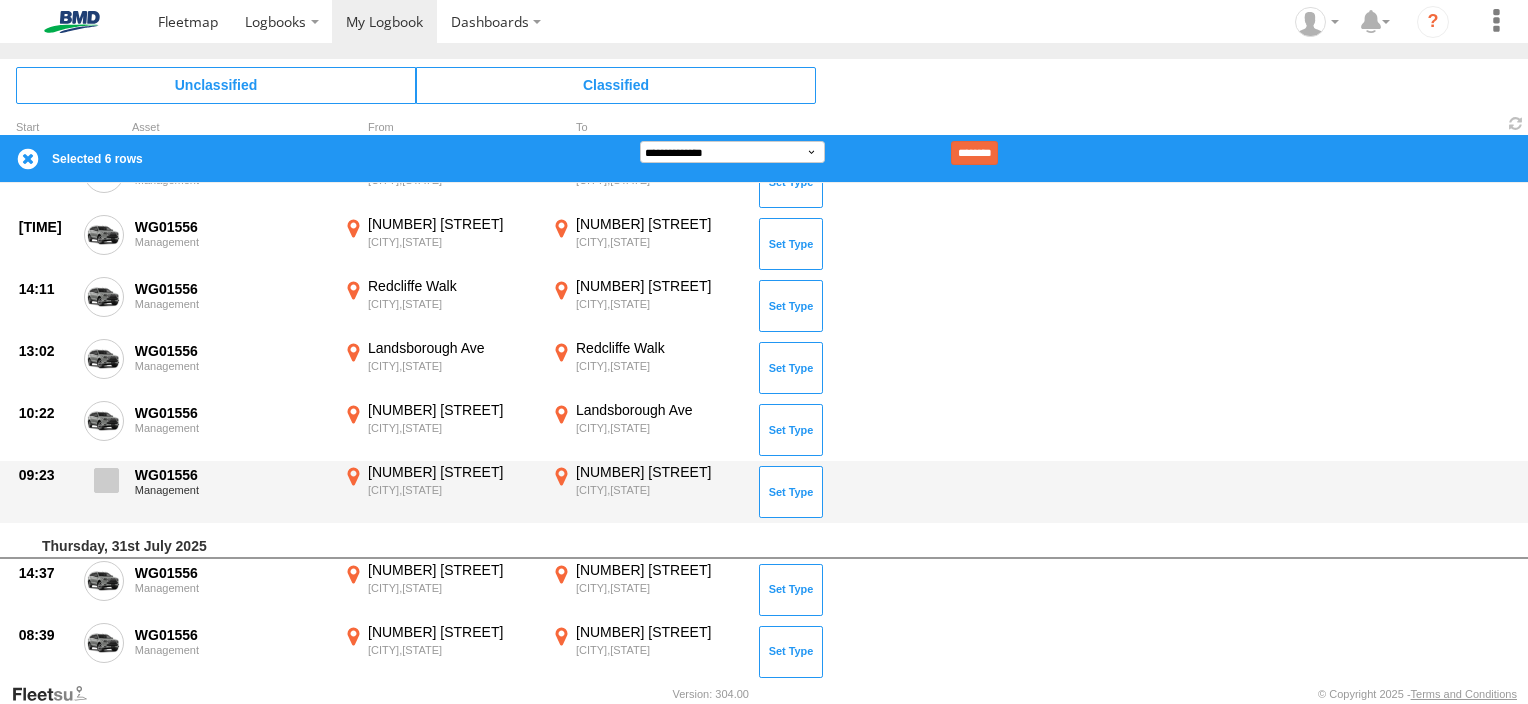 click at bounding box center [106, 480] 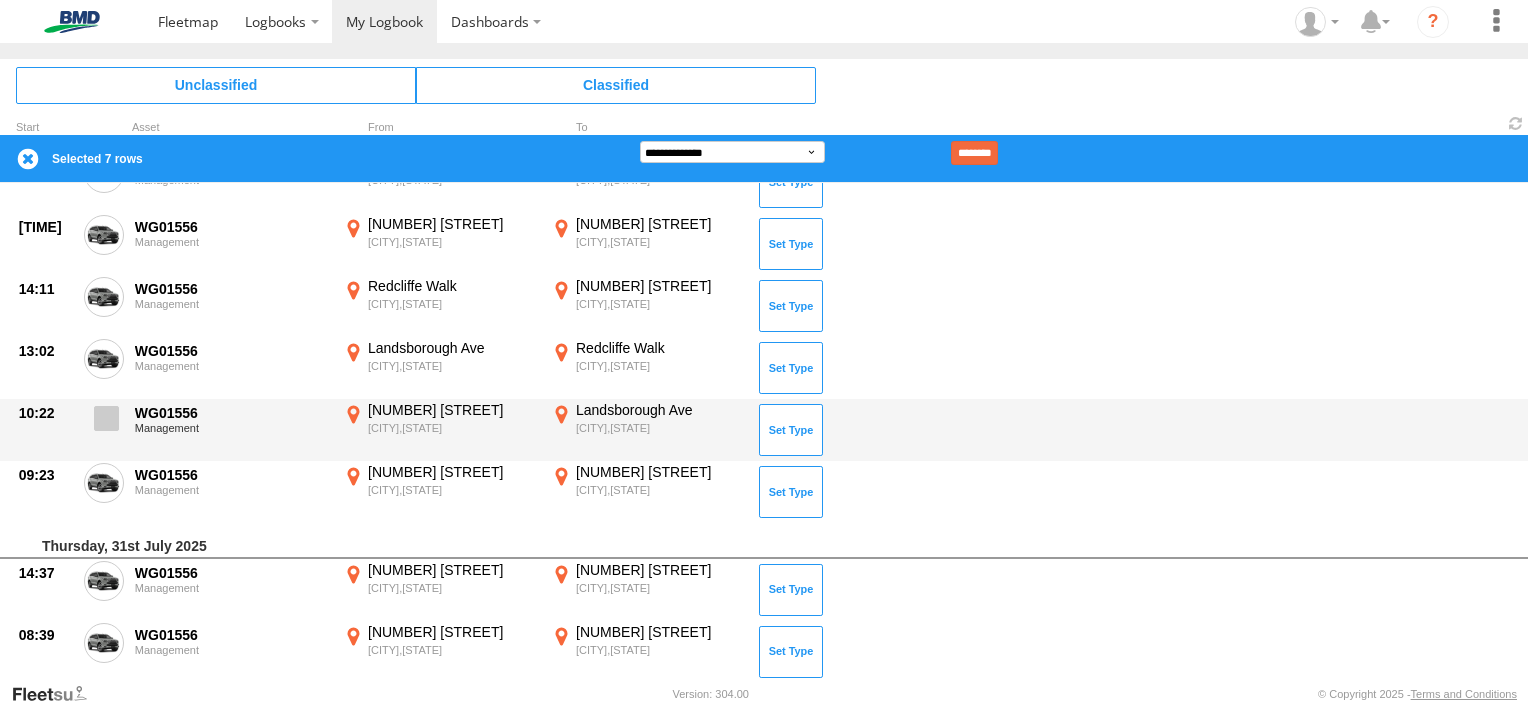 click at bounding box center [106, 418] 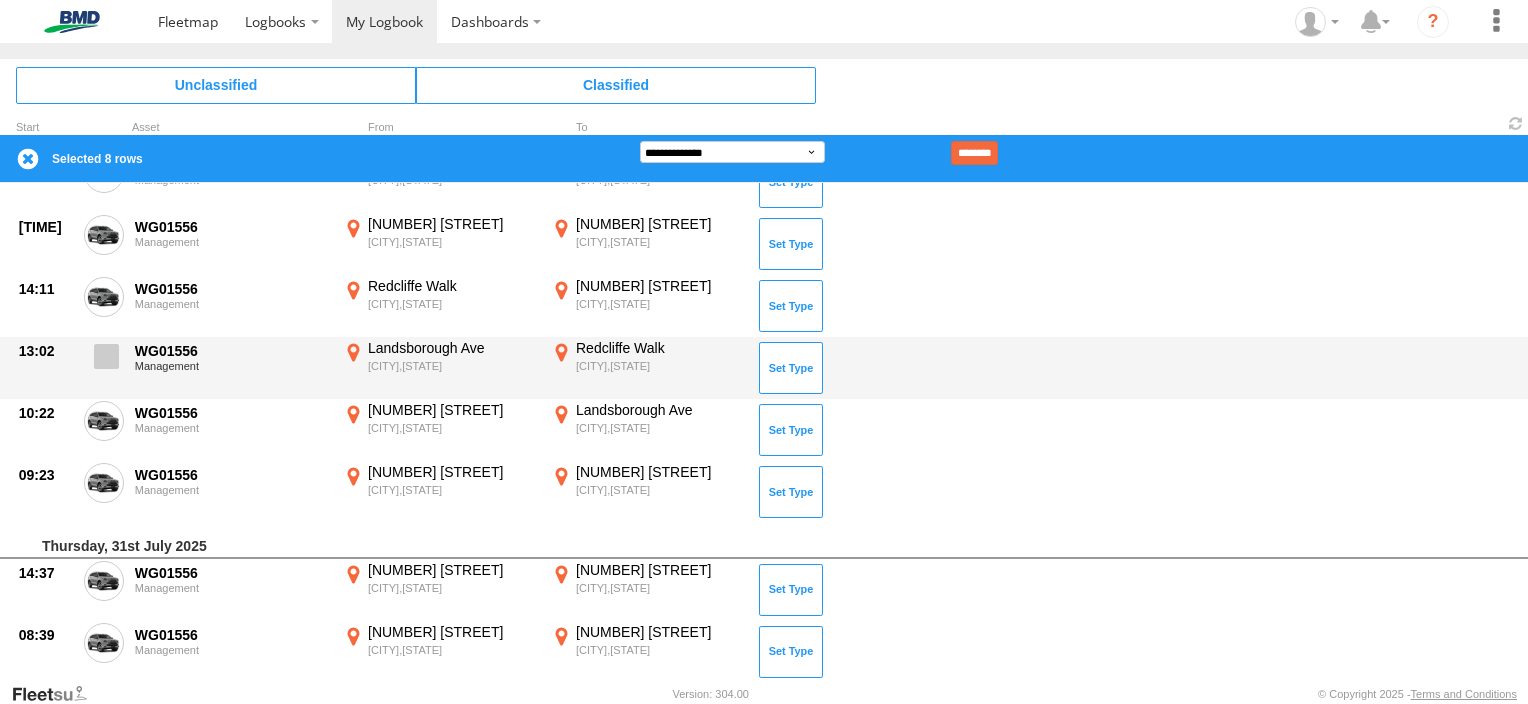click at bounding box center (106, 356) 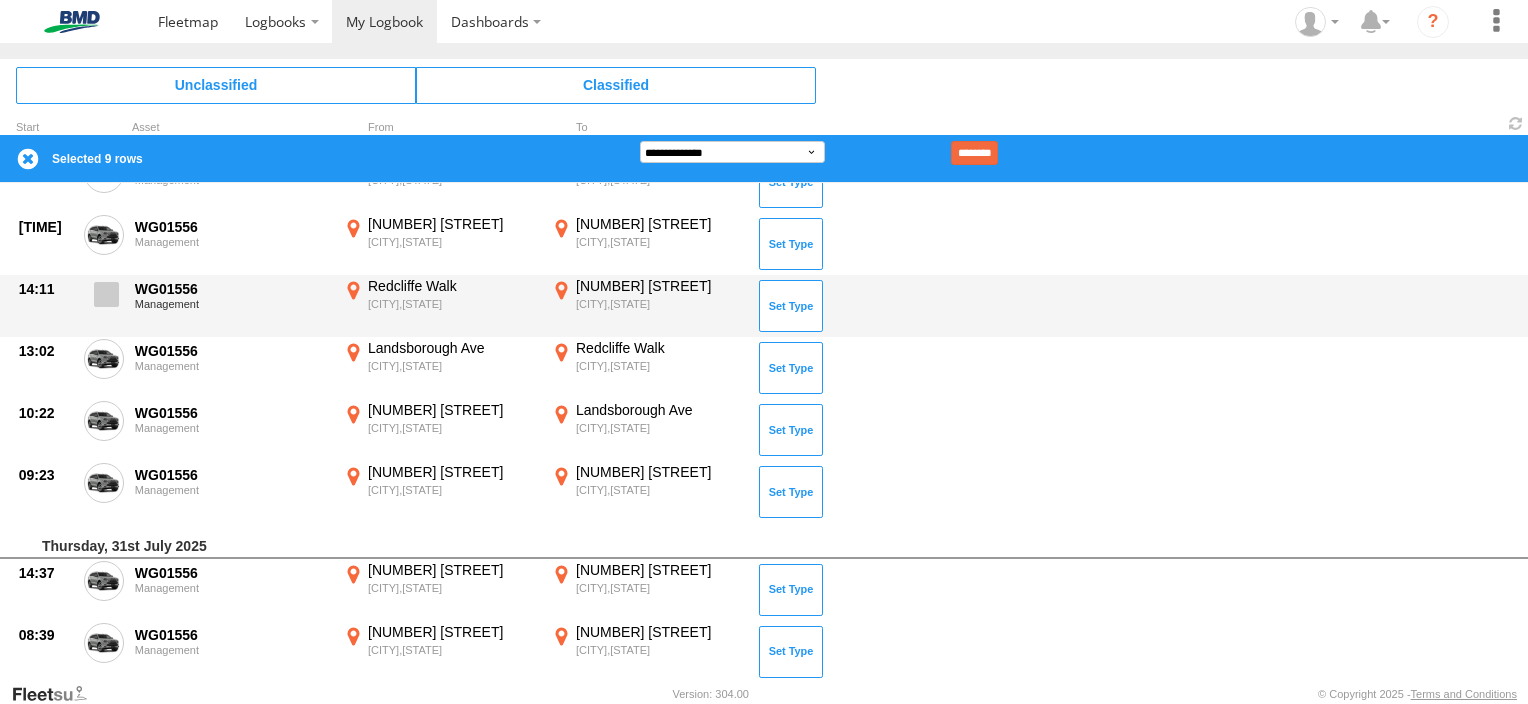 click at bounding box center (106, 294) 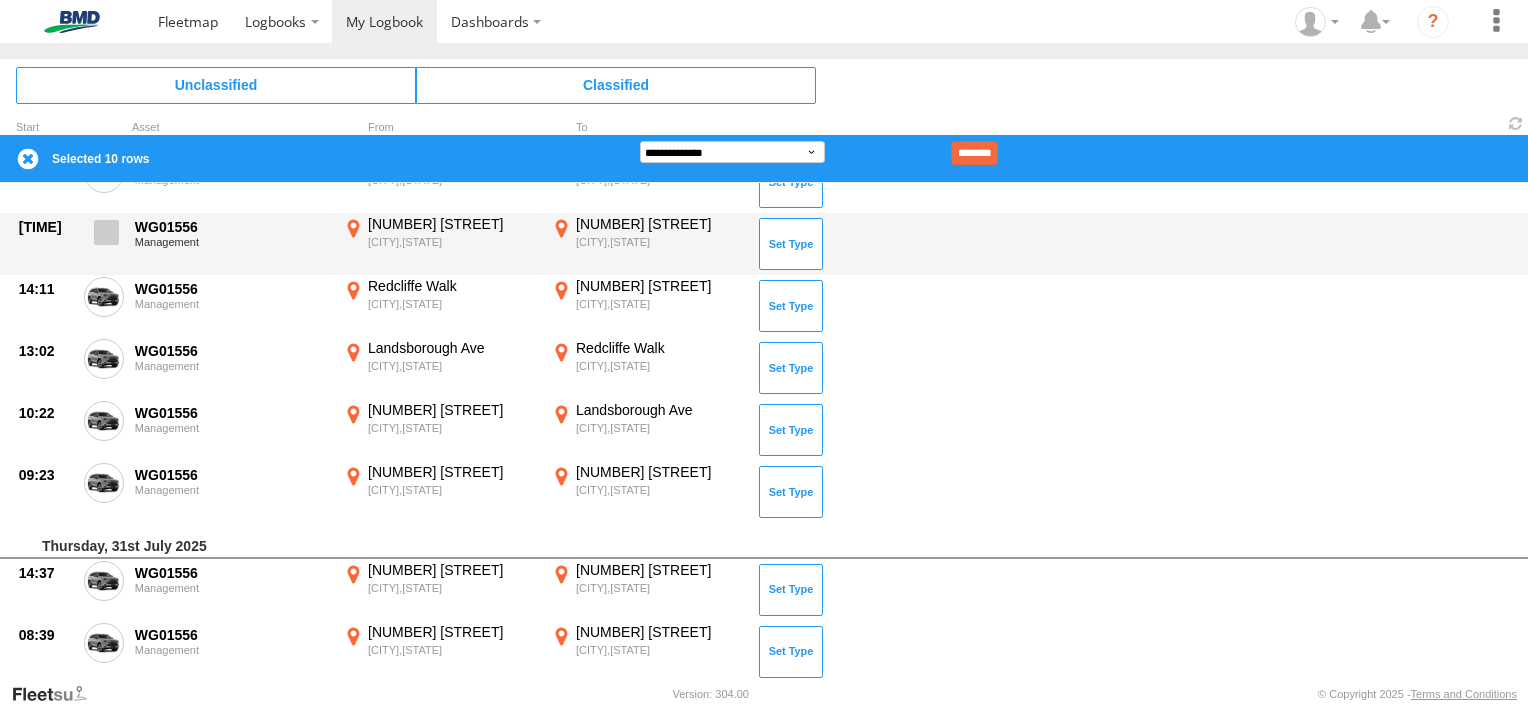 click at bounding box center [106, 232] 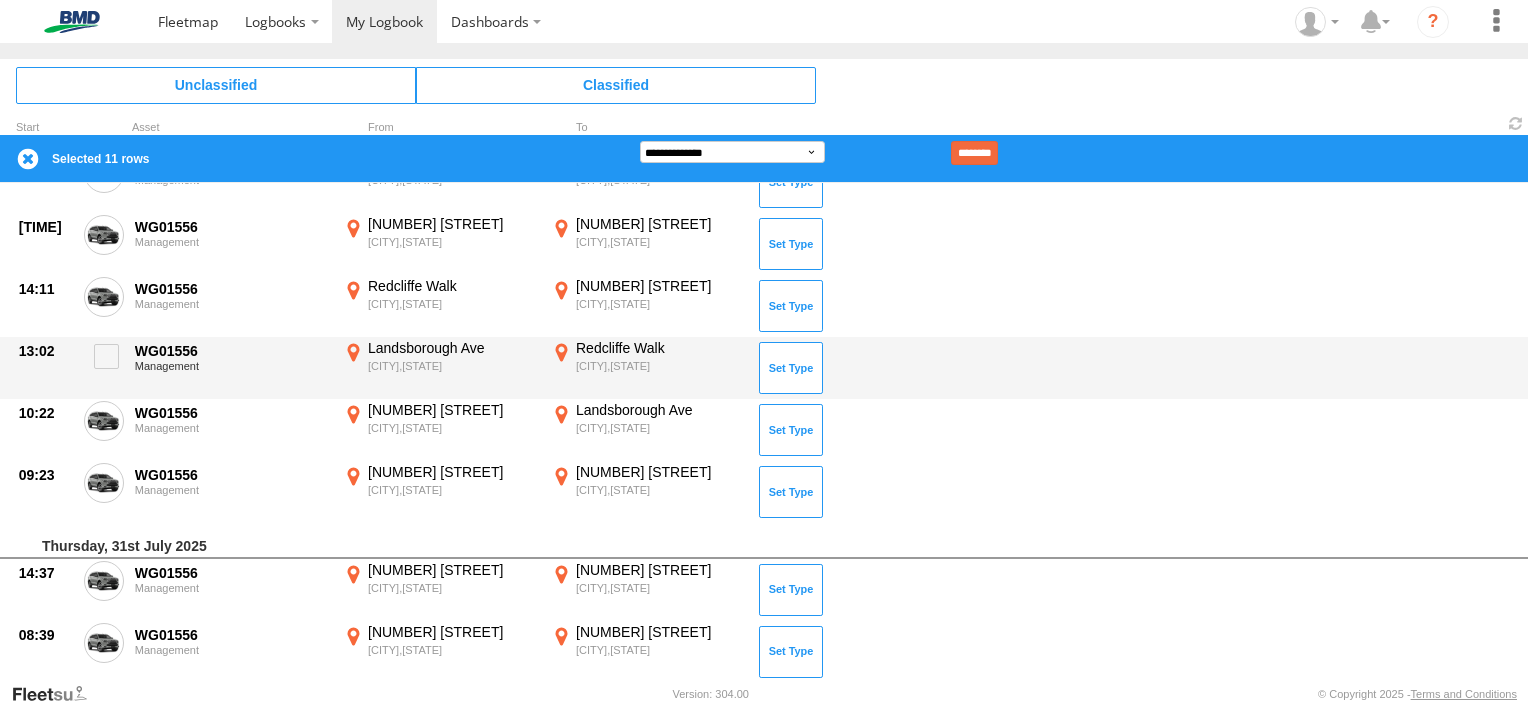 scroll, scrollTop: 654, scrollLeft: 0, axis: vertical 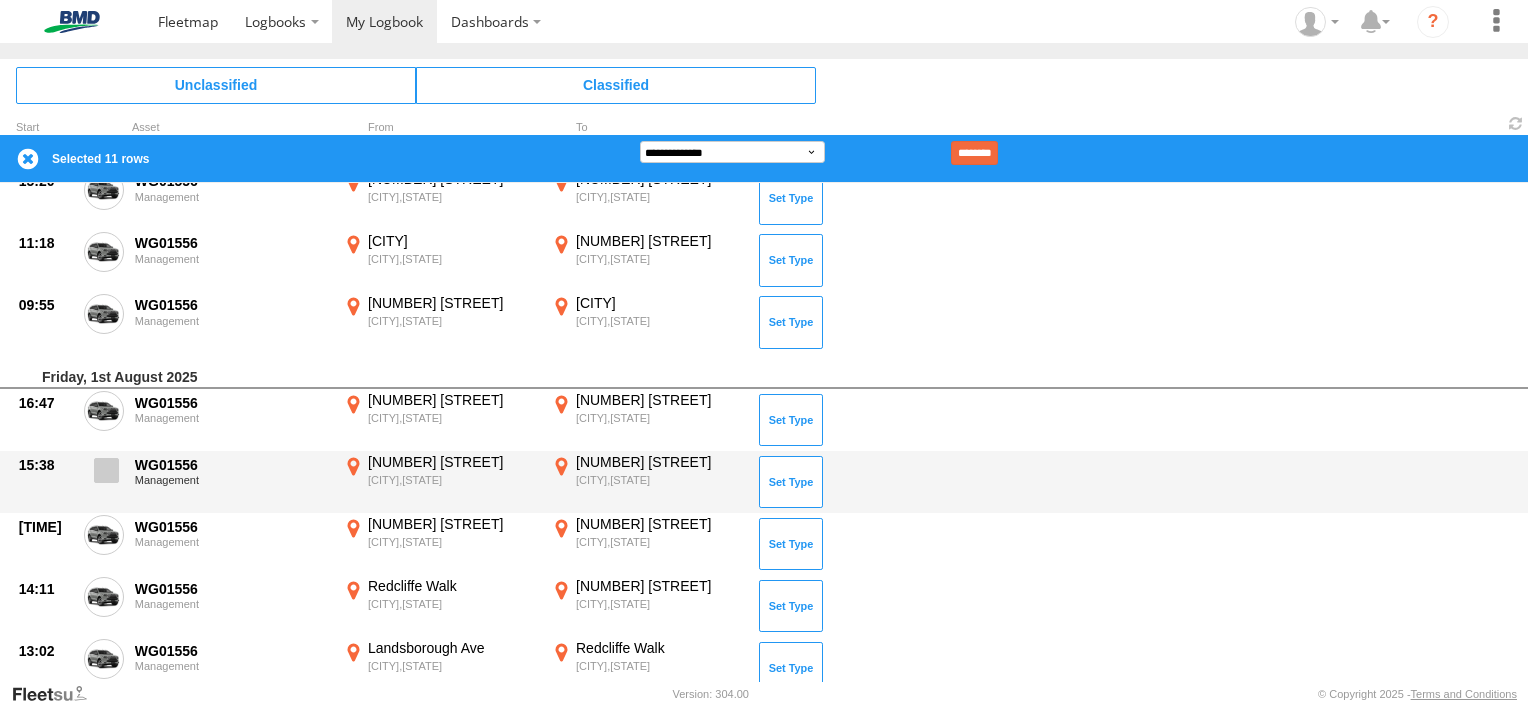 click at bounding box center (106, 470) 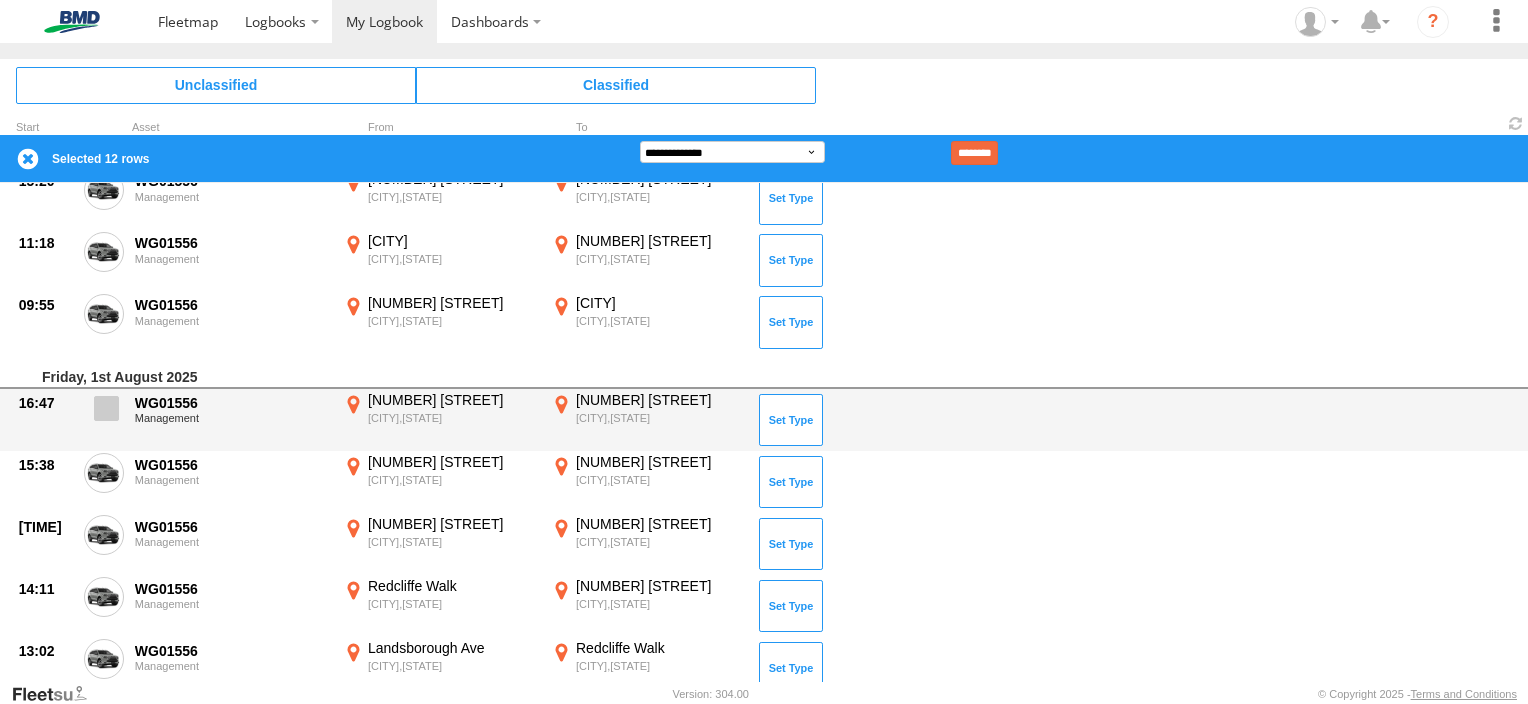 click at bounding box center [106, 408] 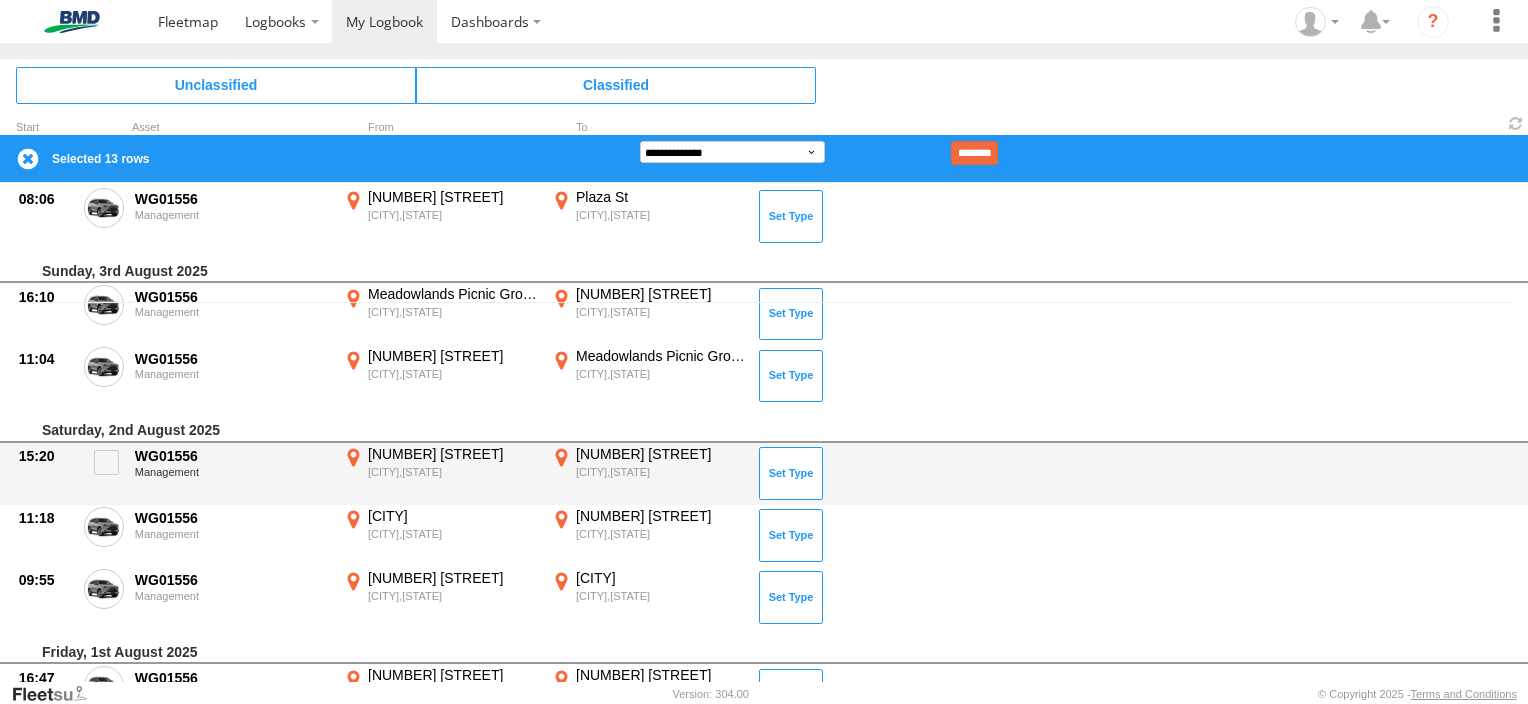 scroll, scrollTop: 354, scrollLeft: 0, axis: vertical 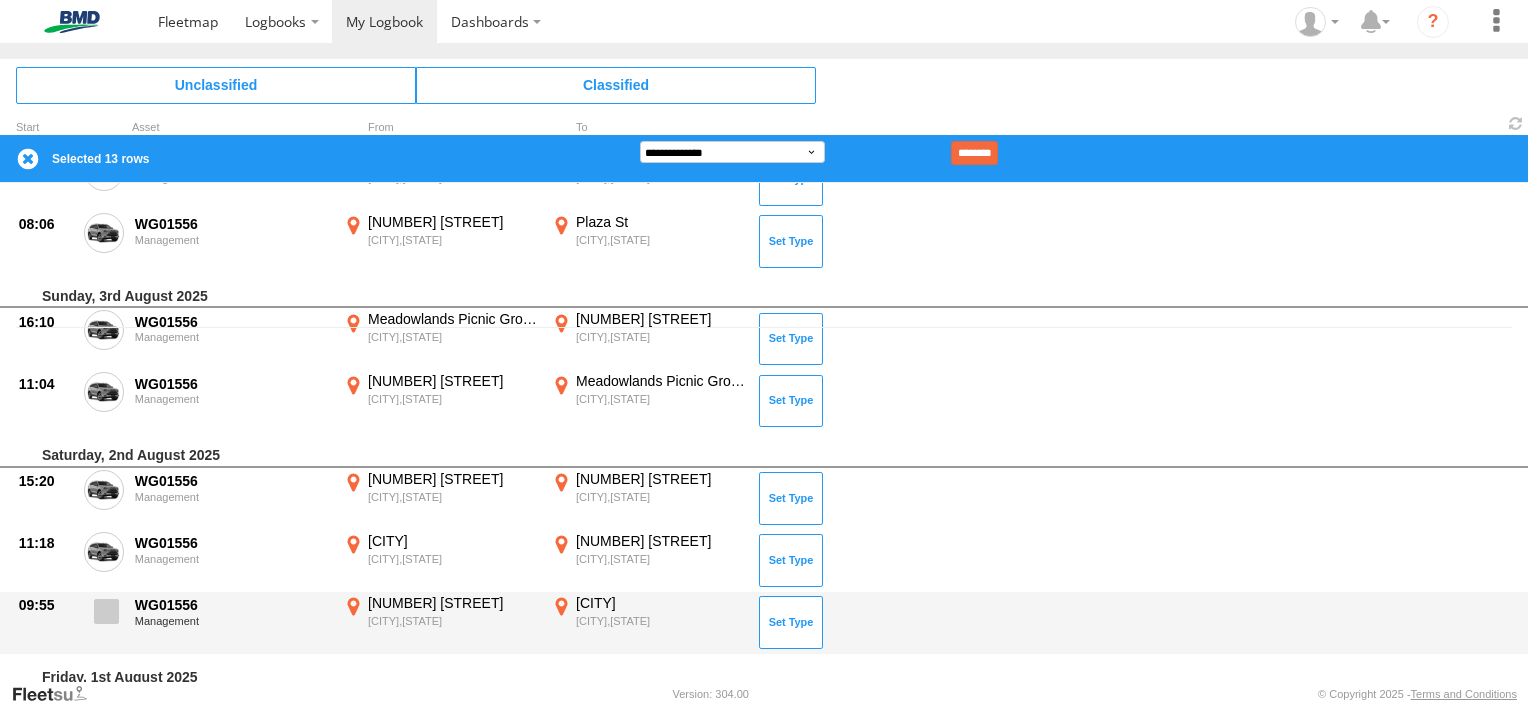 click at bounding box center [106, 611] 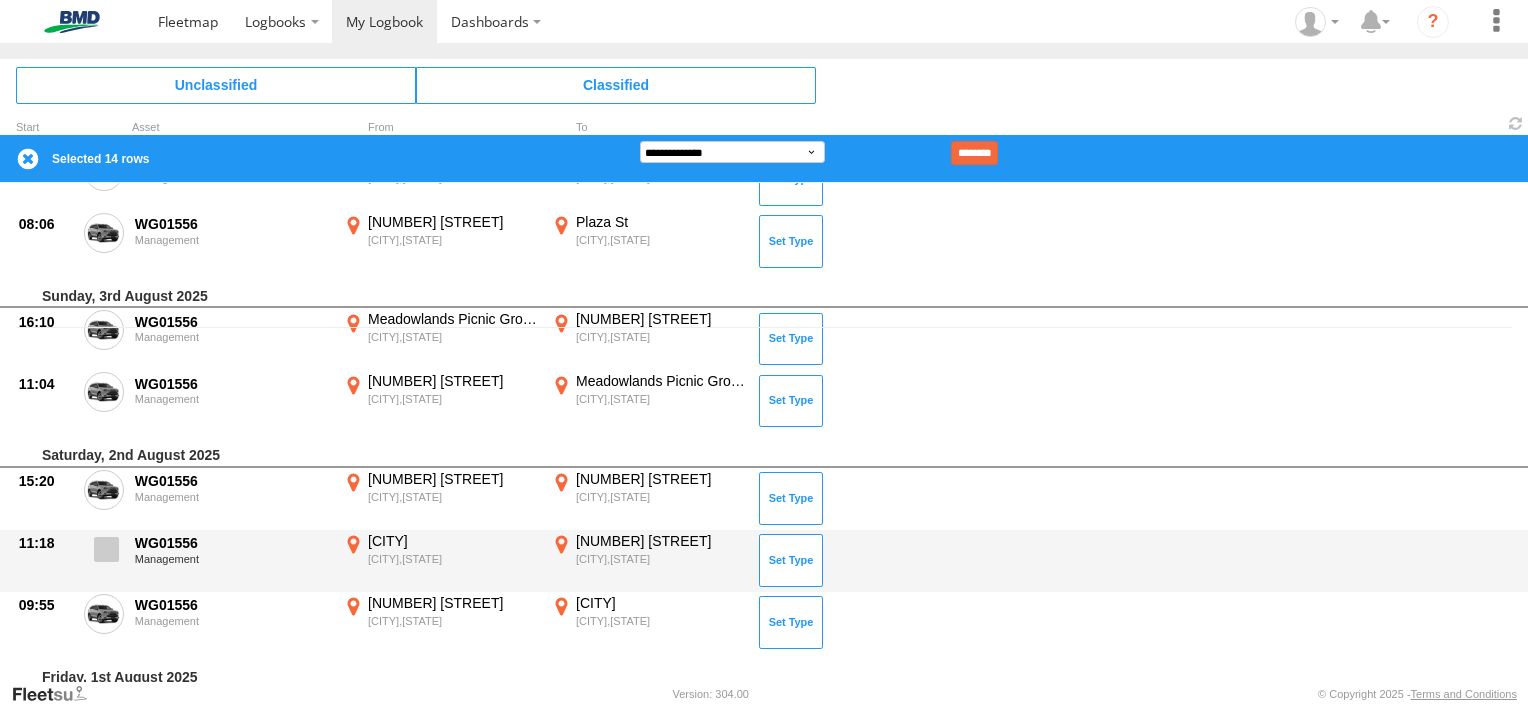click at bounding box center (106, 549) 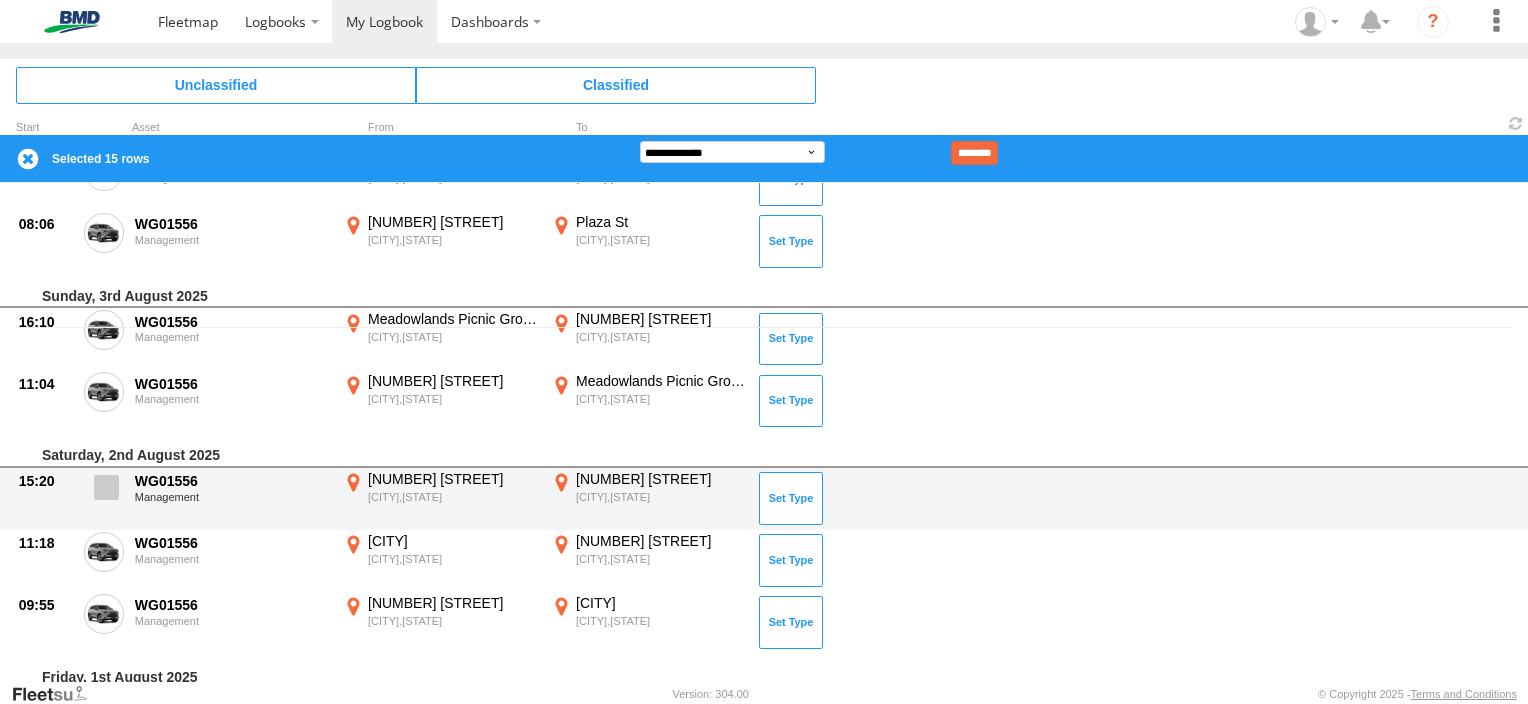 click at bounding box center [106, 487] 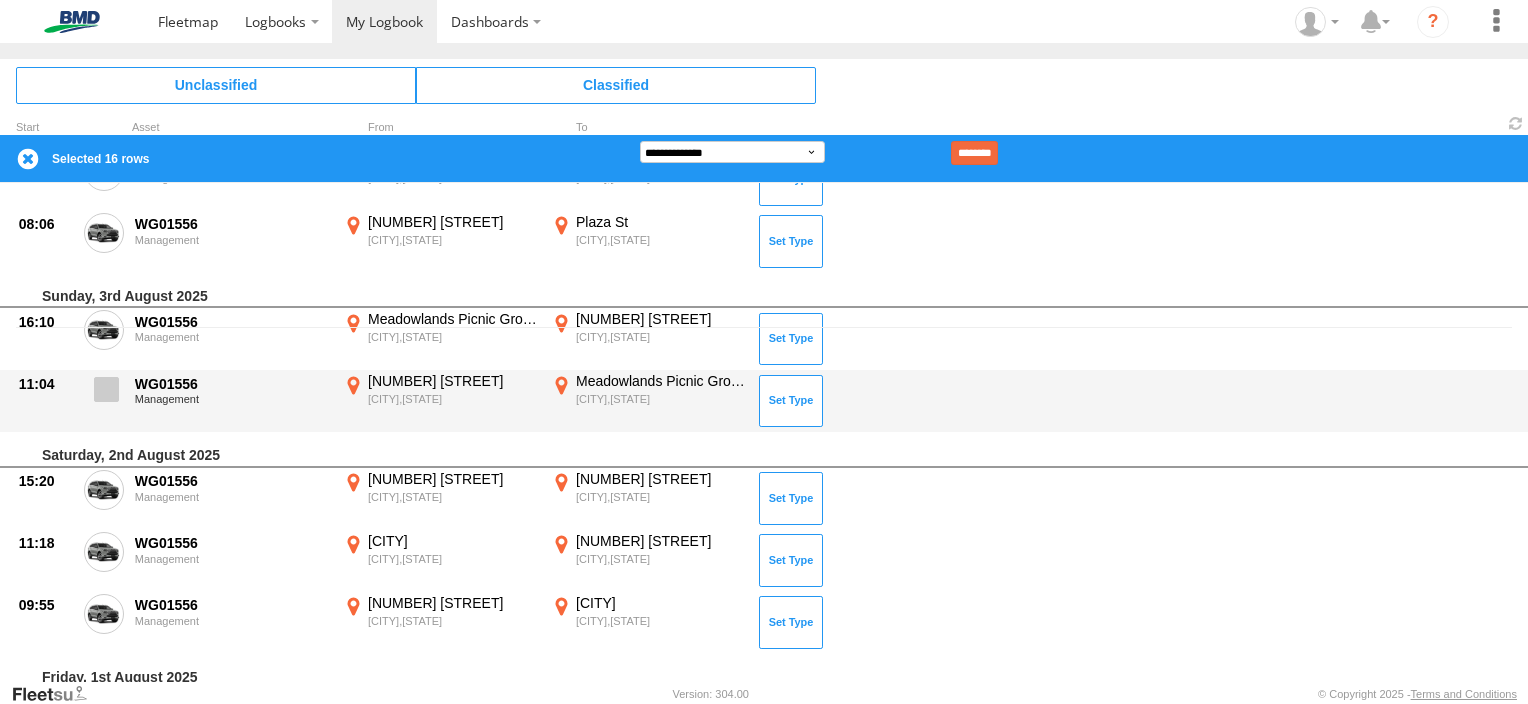click at bounding box center (106, 389) 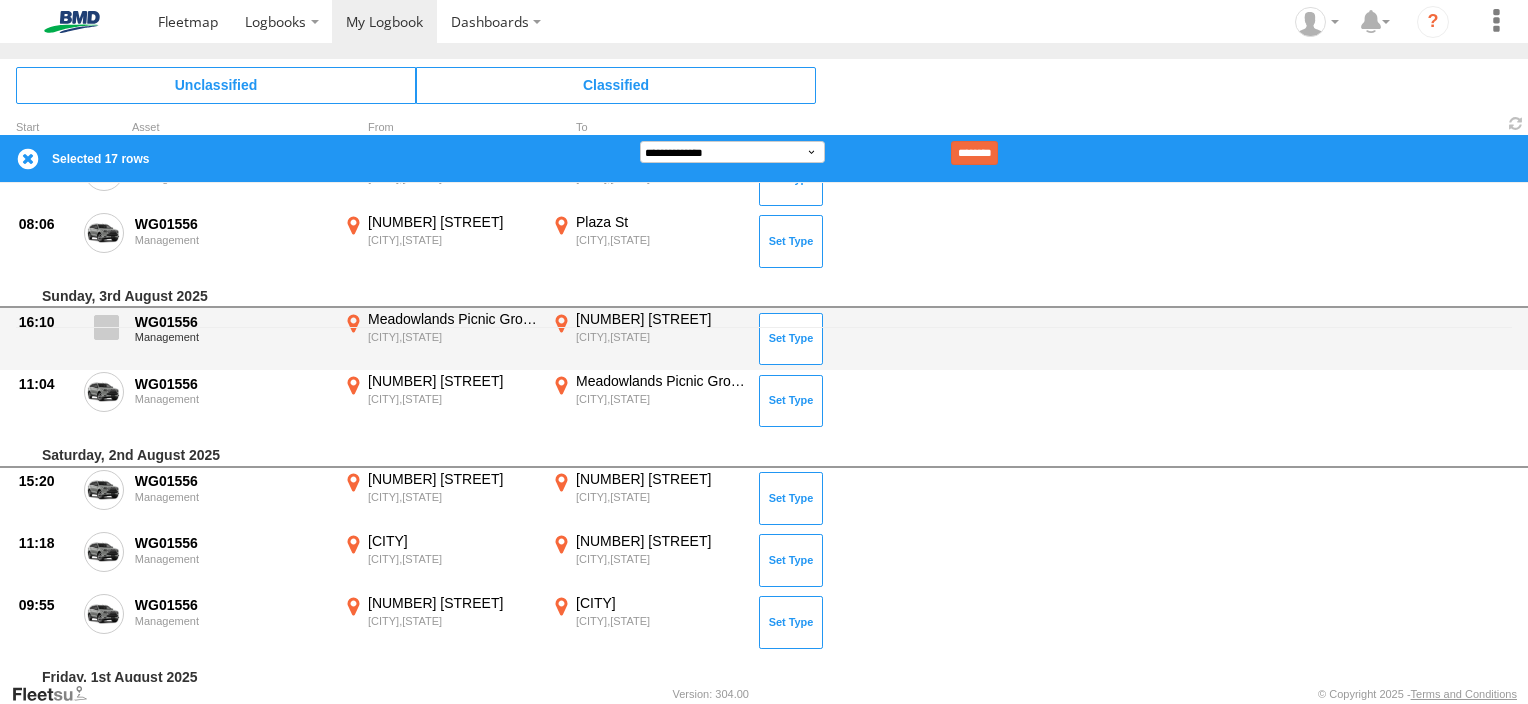 click at bounding box center (106, 327) 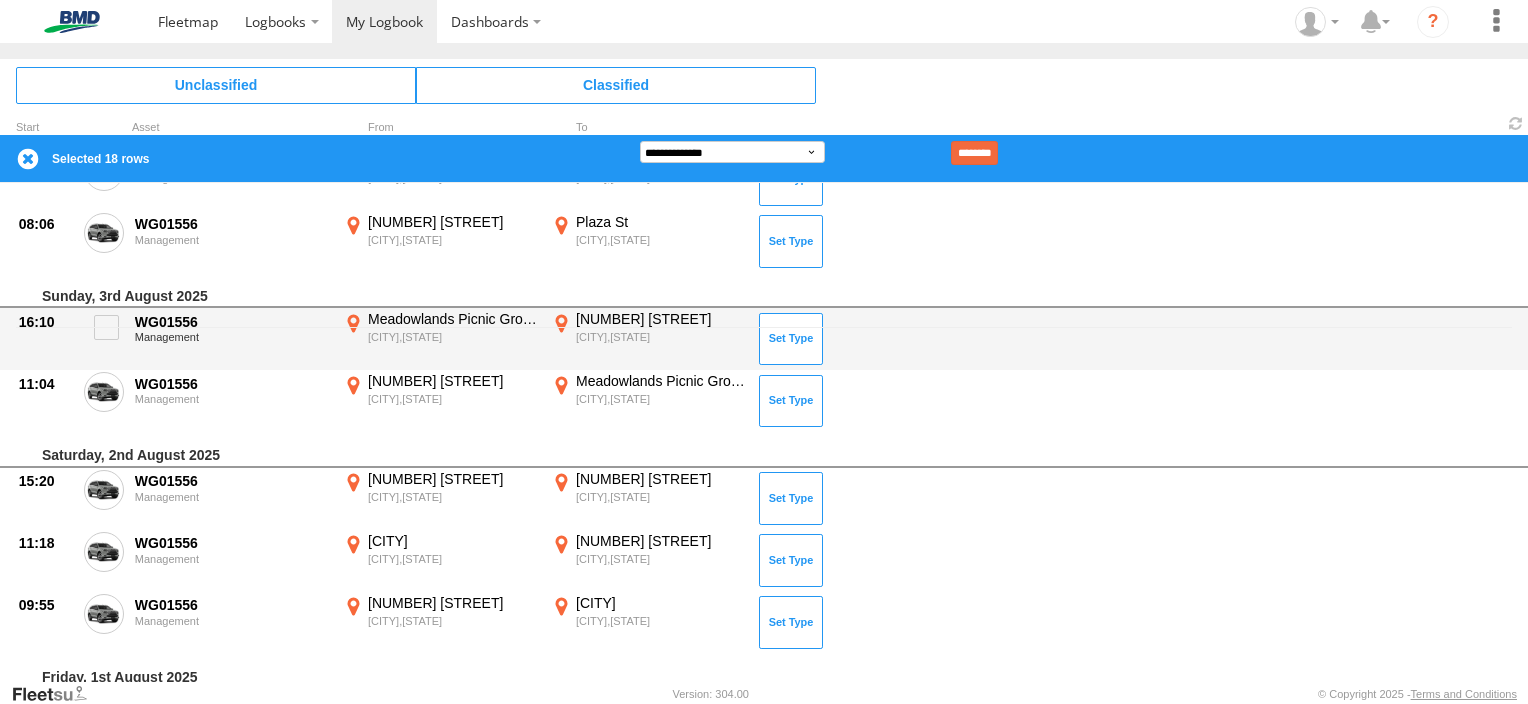 drag, startPoint x: 104, startPoint y: 223, endPoint x: 182, endPoint y: 324, distance: 127.61269 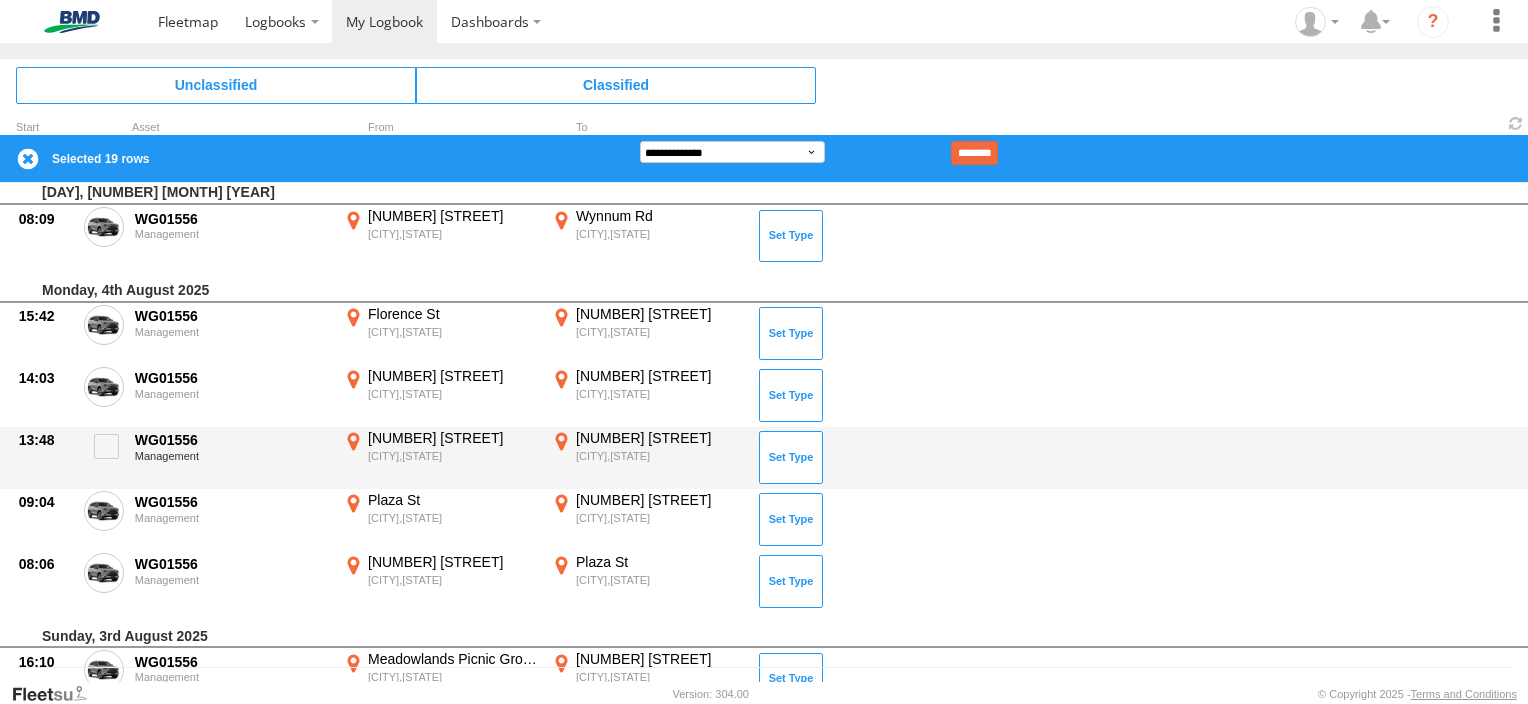 scroll, scrollTop: 0, scrollLeft: 0, axis: both 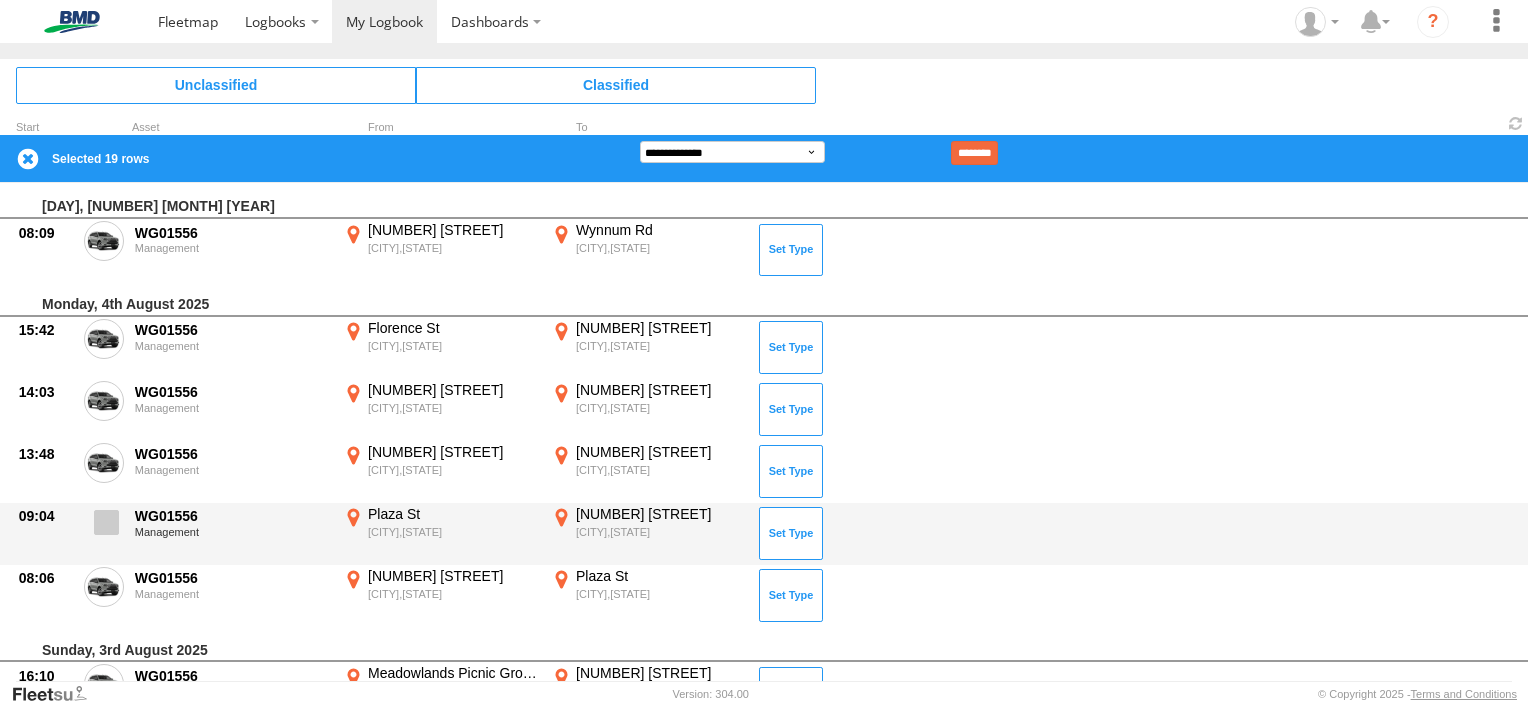 click at bounding box center [106, 522] 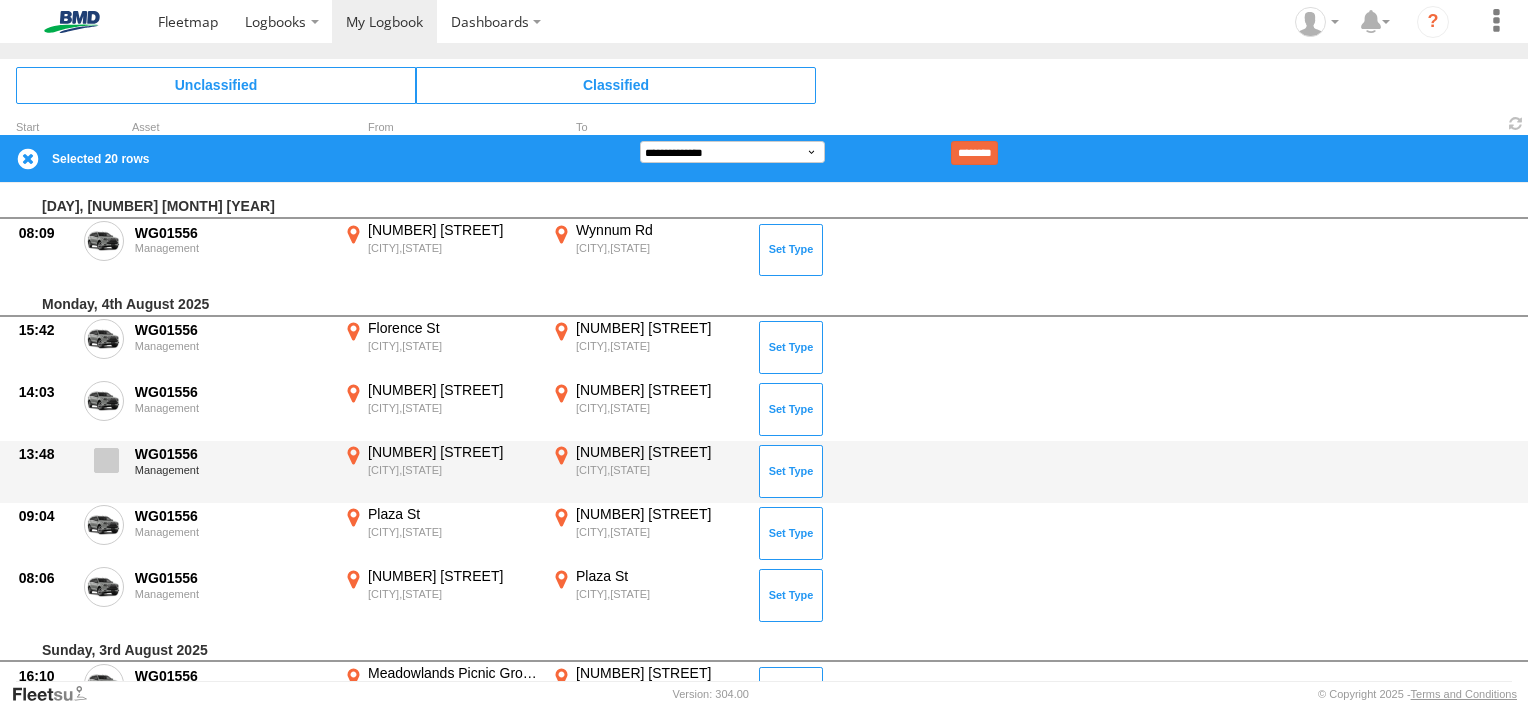 click at bounding box center [106, 460] 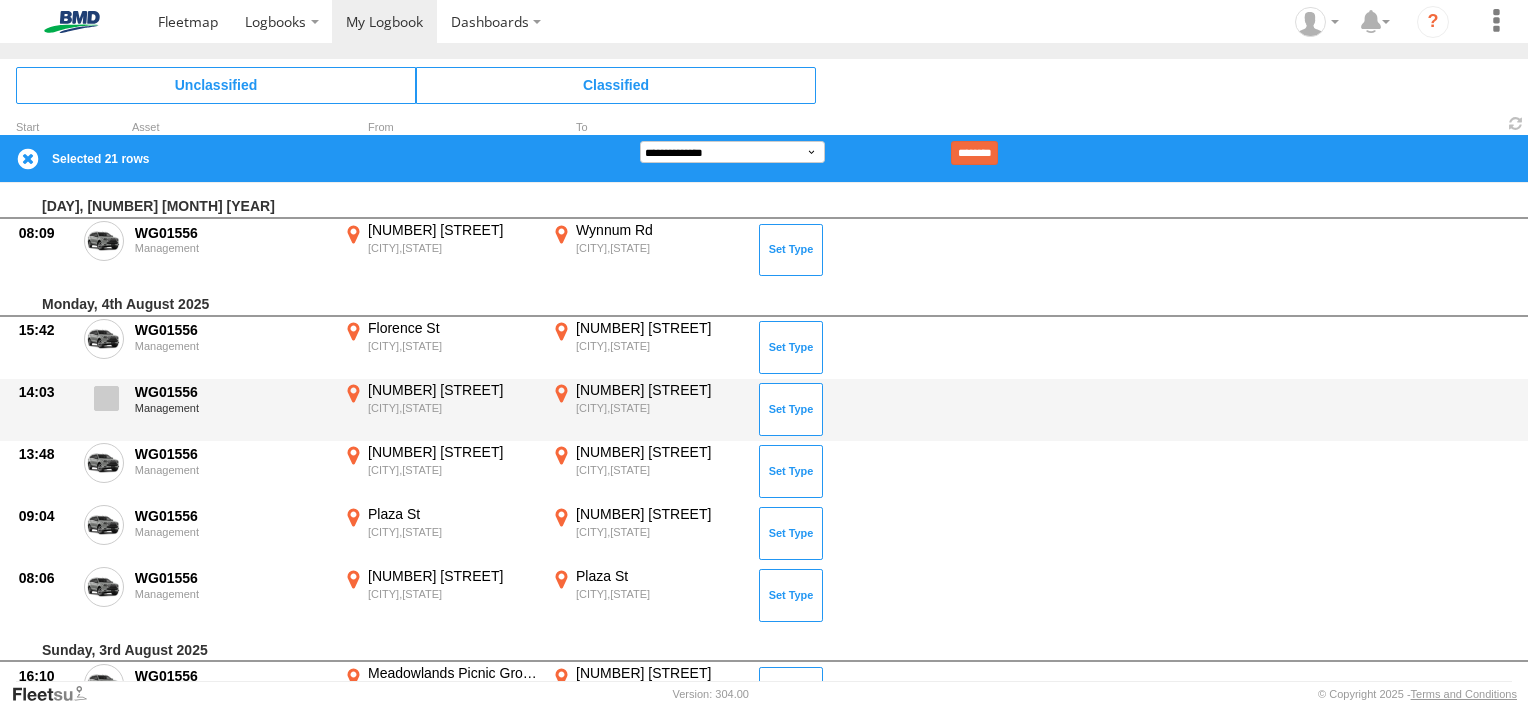click at bounding box center [106, 398] 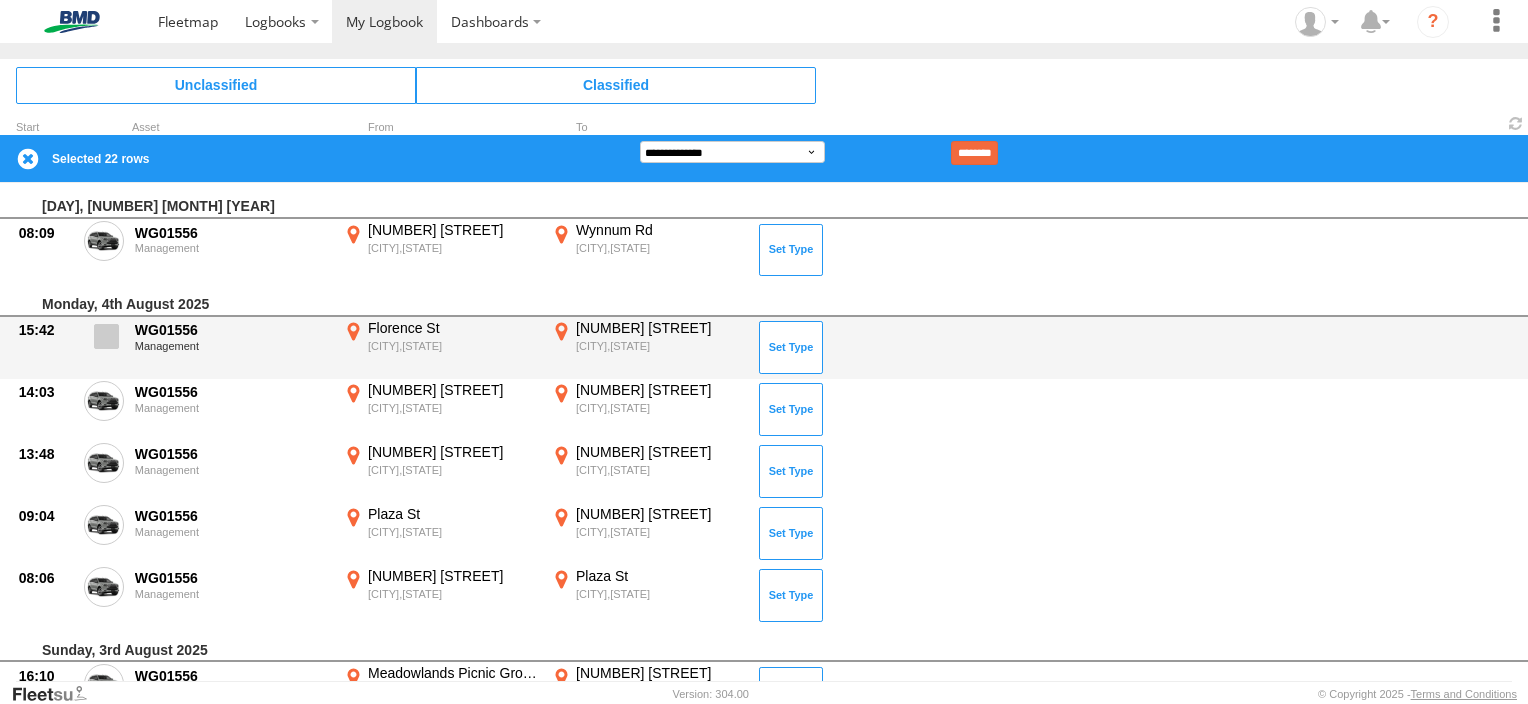 click at bounding box center [106, 336] 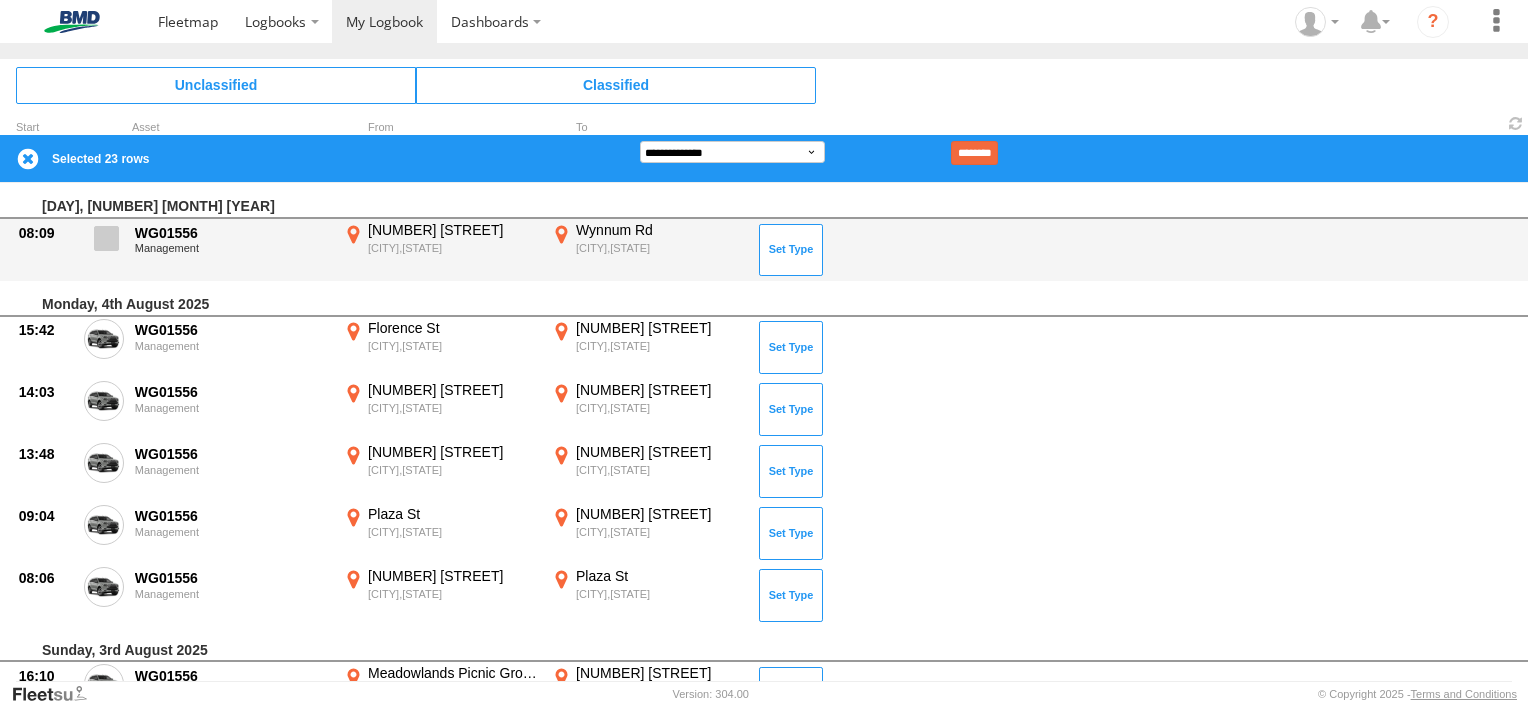 click at bounding box center (106, 238) 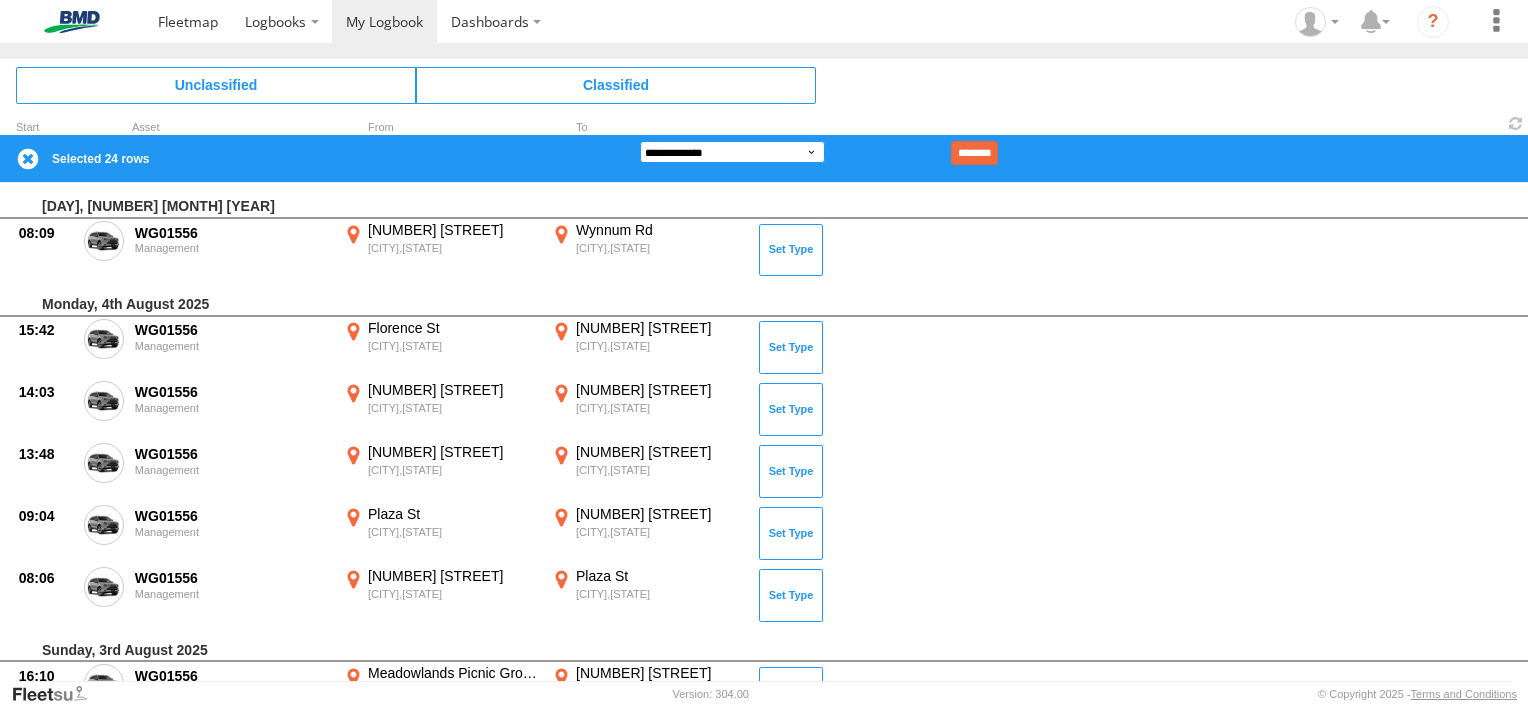 click on "**********" at bounding box center (732, 152) 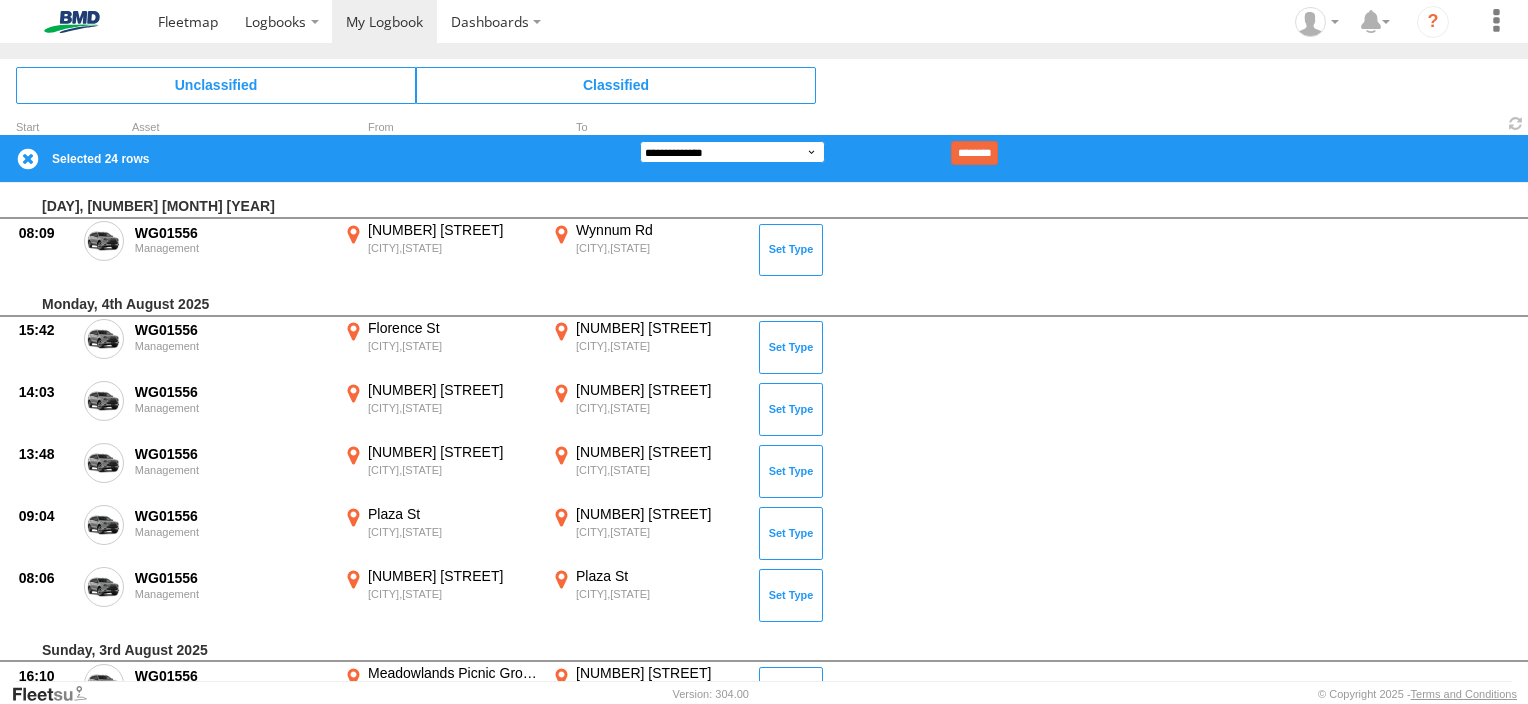 select on "**" 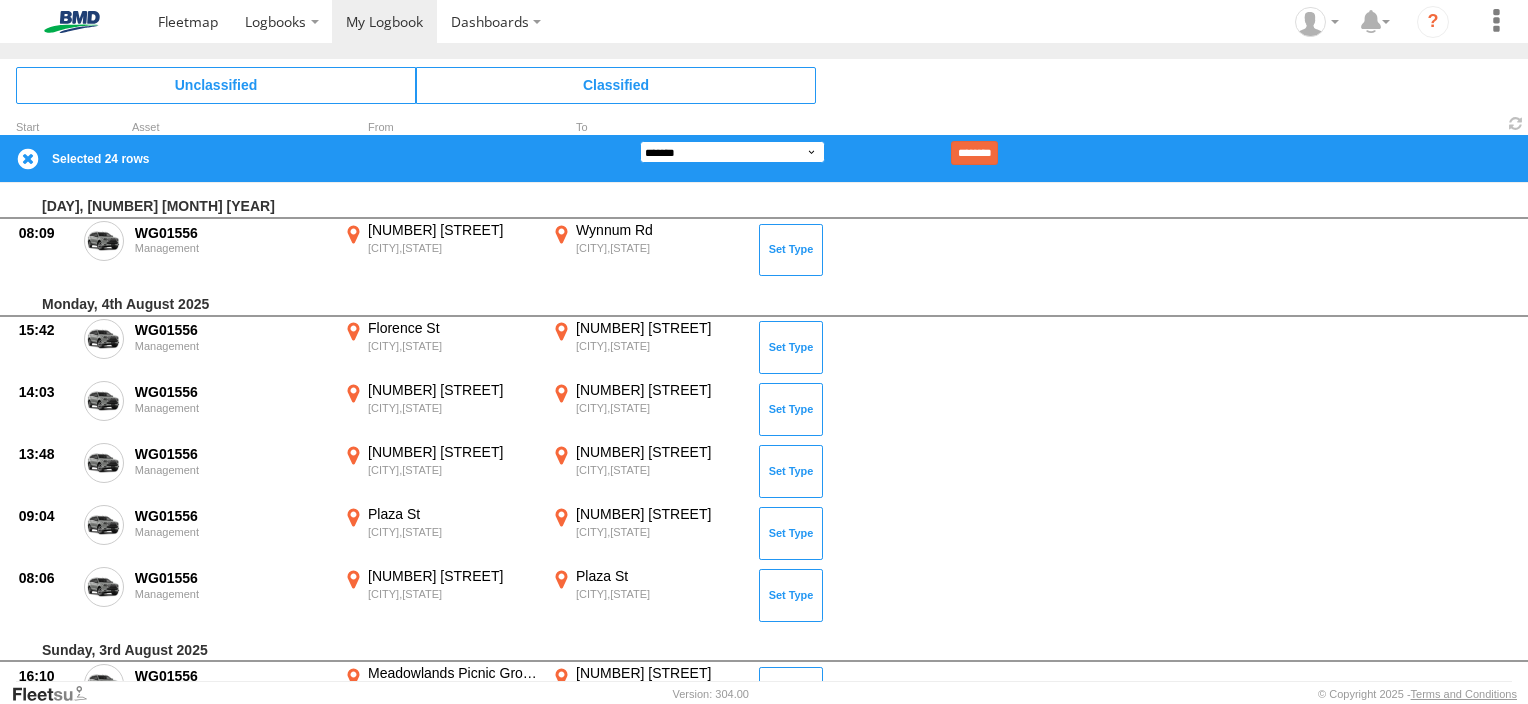 click on "**********" at bounding box center [732, 152] 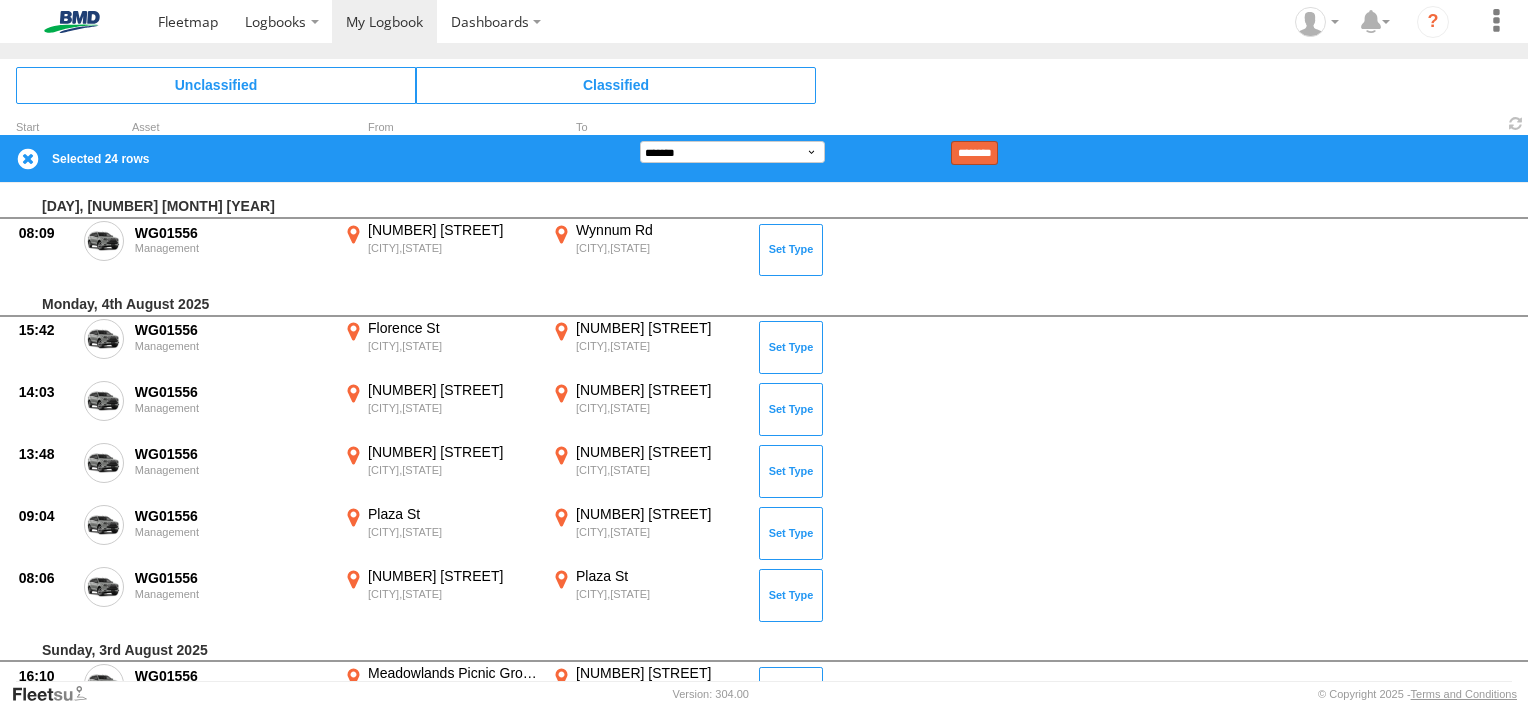 click on "********" at bounding box center (974, 153) 